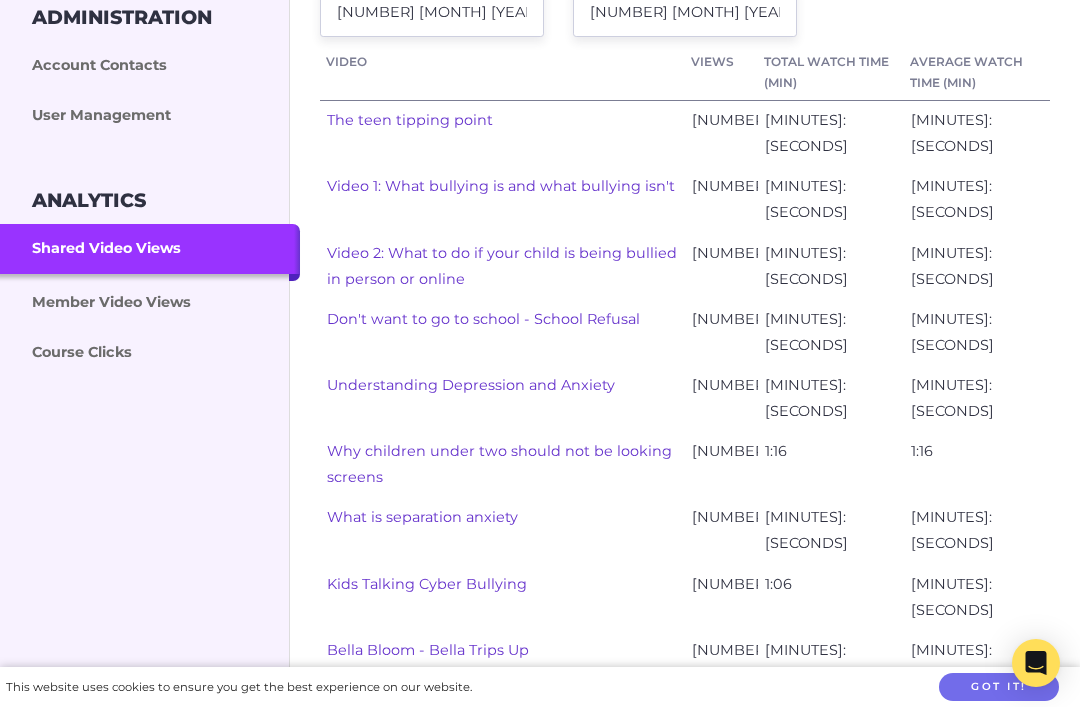 scroll, scrollTop: 512, scrollLeft: 0, axis: vertical 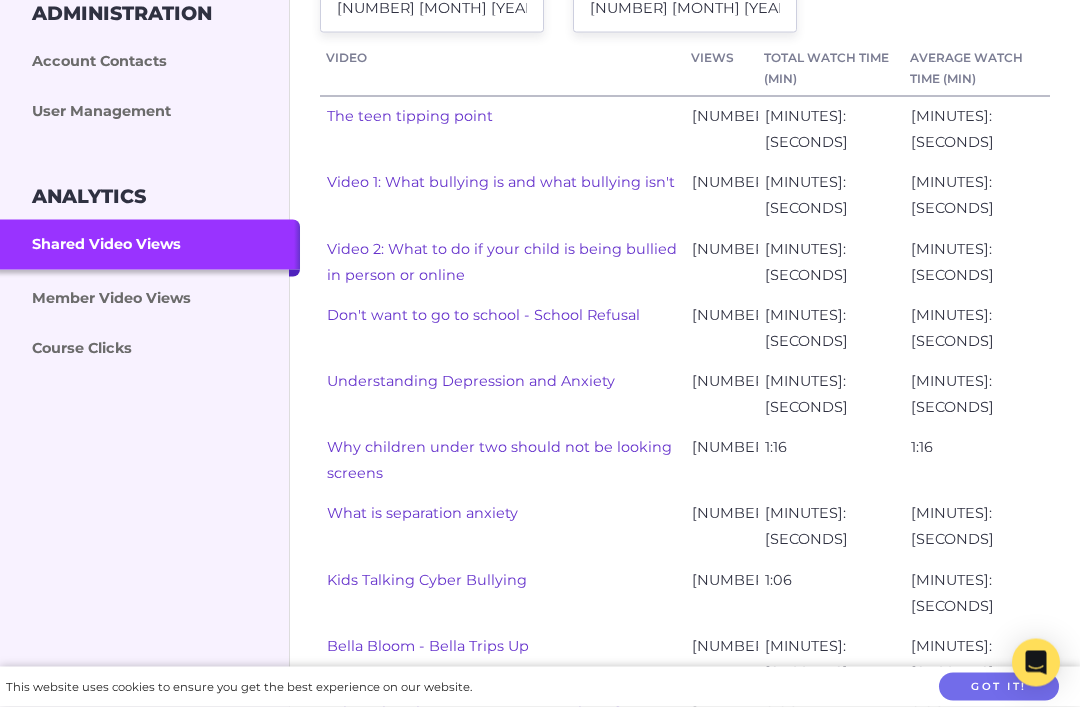 click on "Member Video Views" at bounding box center [150, 297] 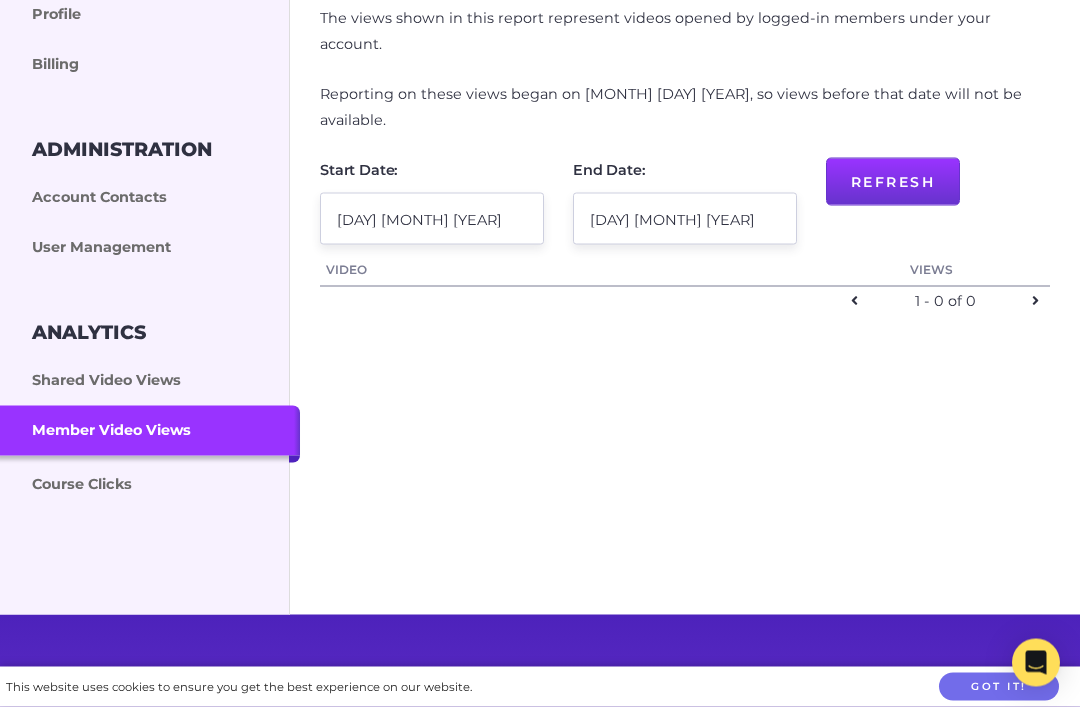 scroll, scrollTop: 397, scrollLeft: 0, axis: vertical 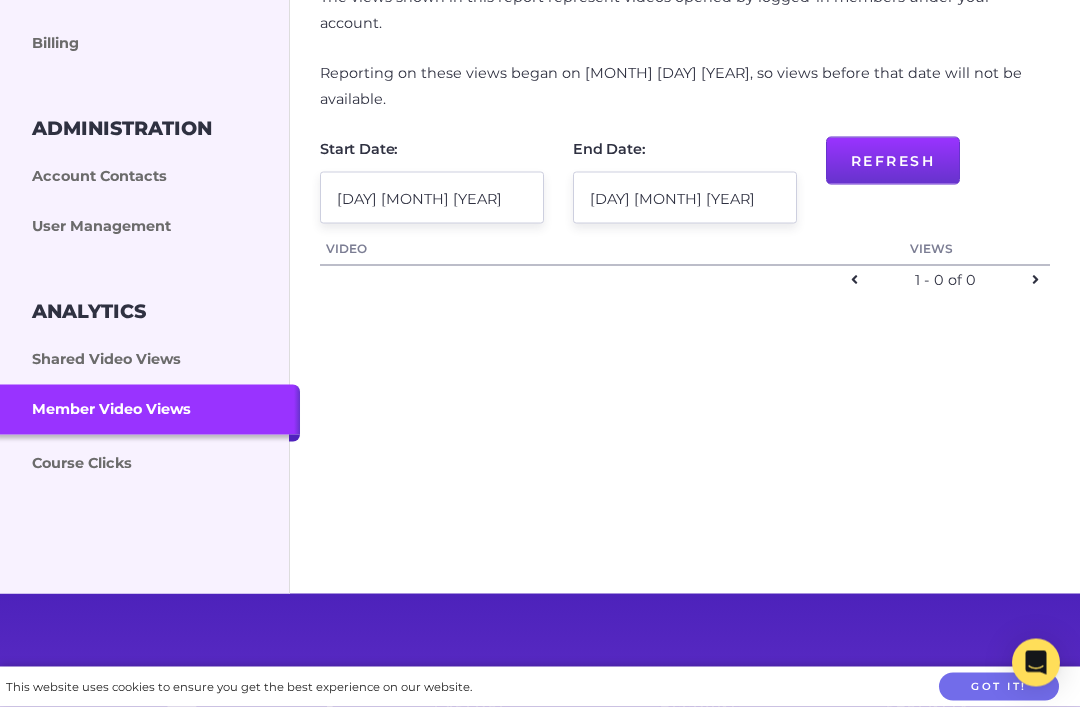 click on "Shared Video Views" at bounding box center [150, 360] 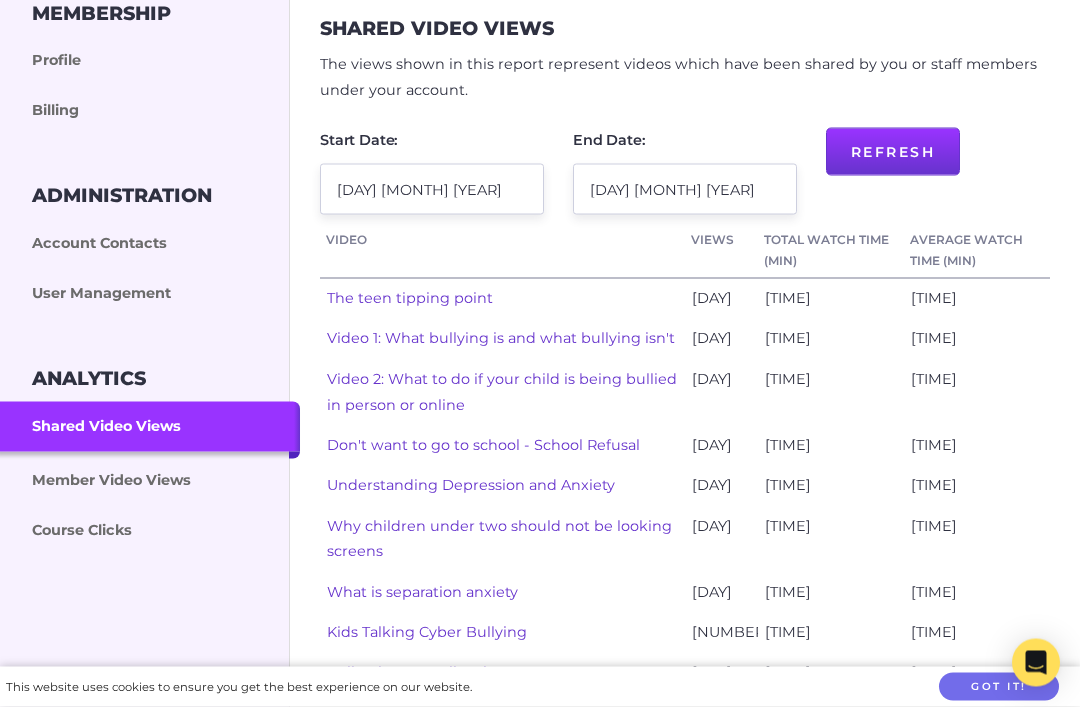 scroll, scrollTop: 332, scrollLeft: 0, axis: vertical 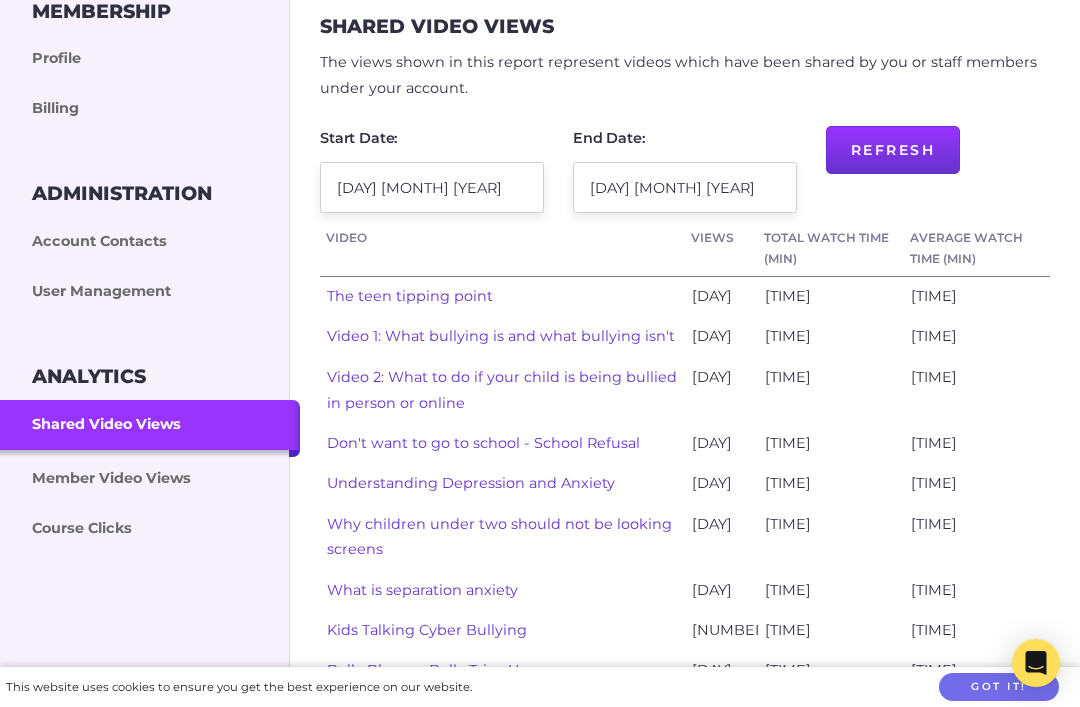click on "Course Clicks" at bounding box center [150, 529] 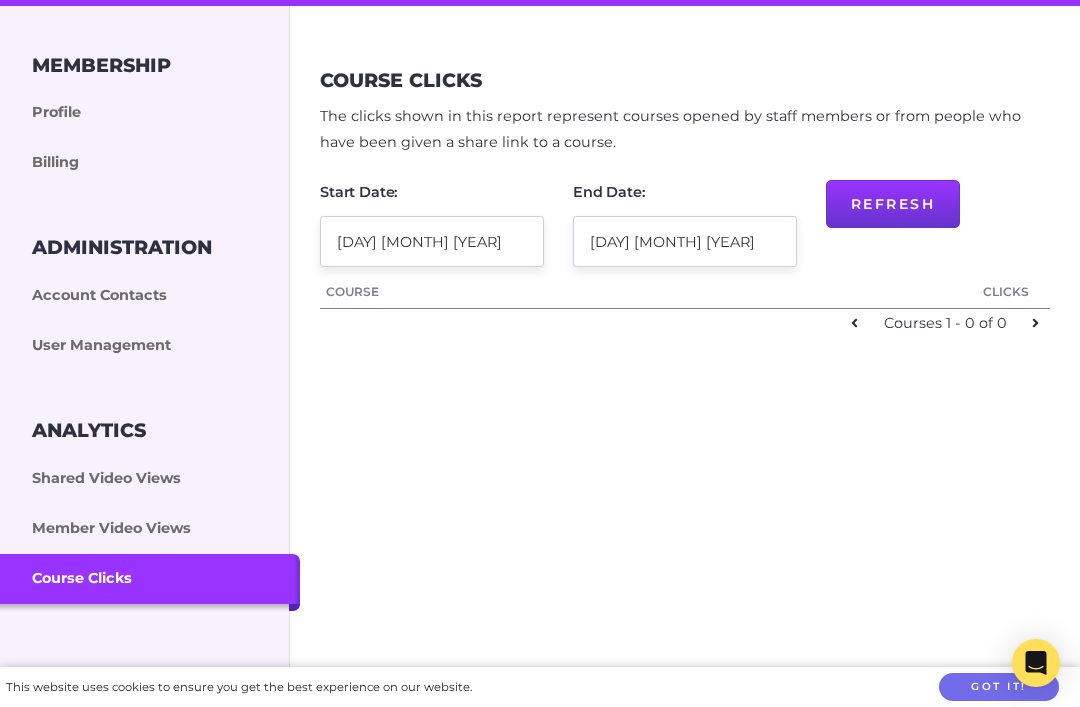 scroll, scrollTop: 282, scrollLeft: 0, axis: vertical 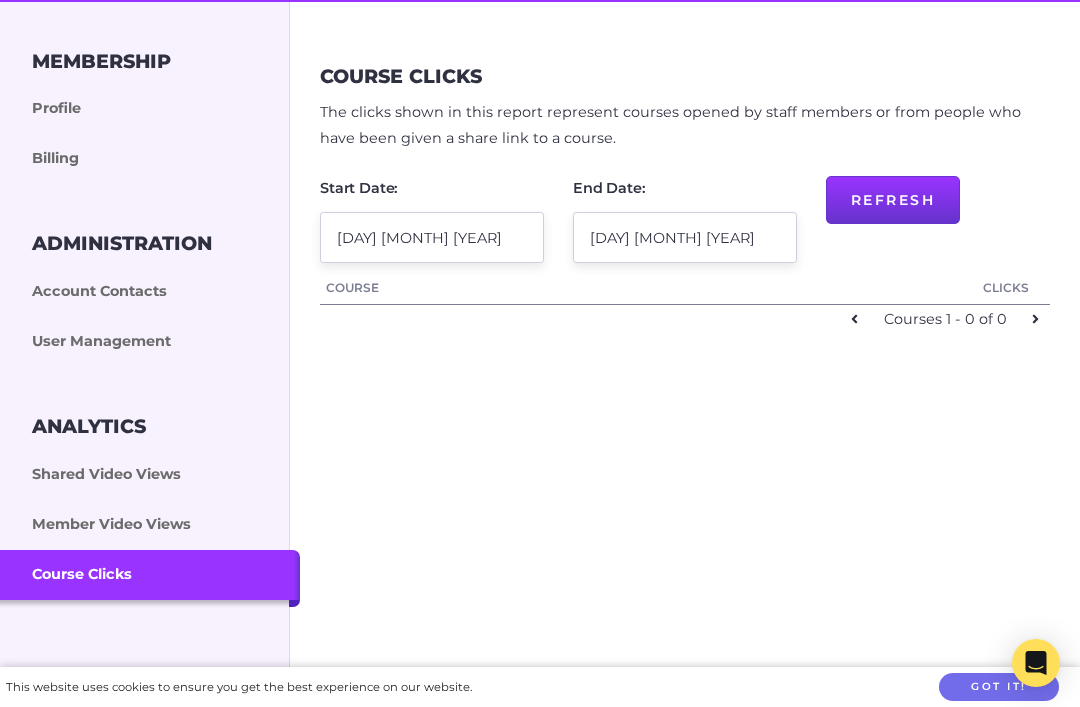 click on "Shared Video Views" at bounding box center [150, 475] 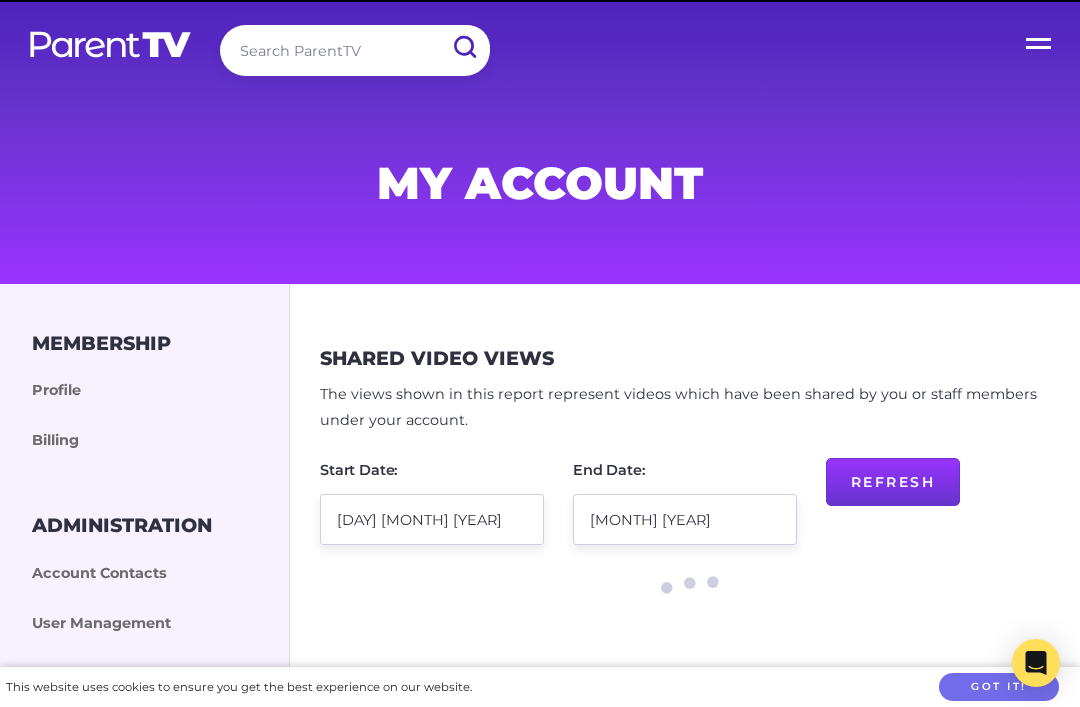 scroll, scrollTop: 0, scrollLeft: 0, axis: both 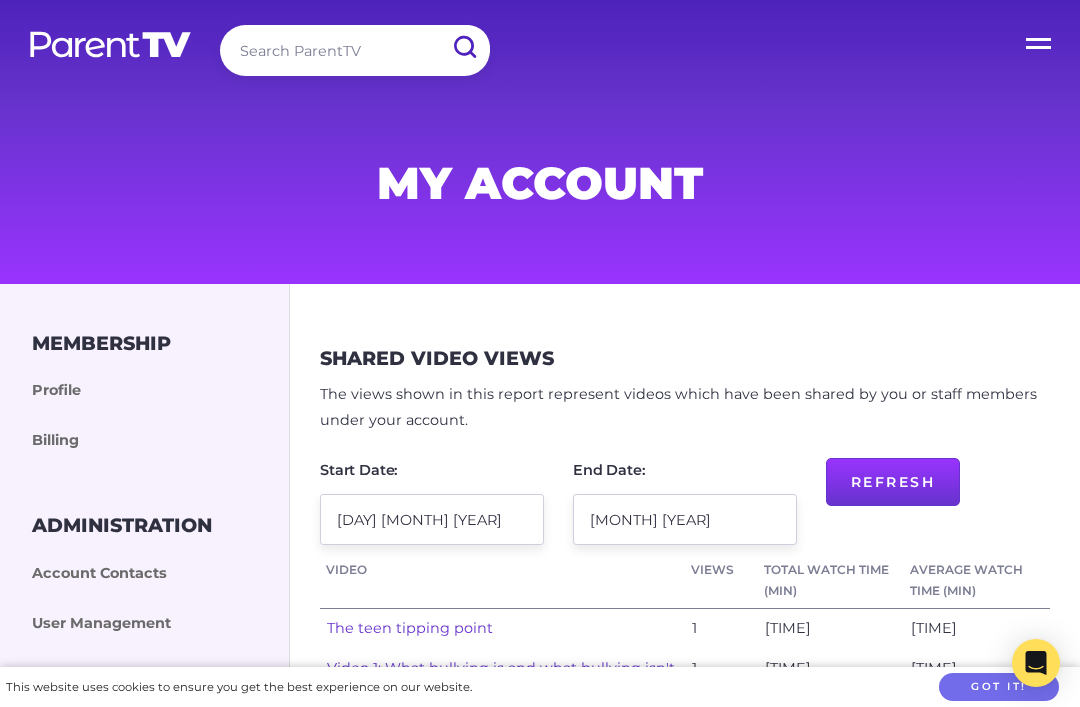 click at bounding box center (110, 44) 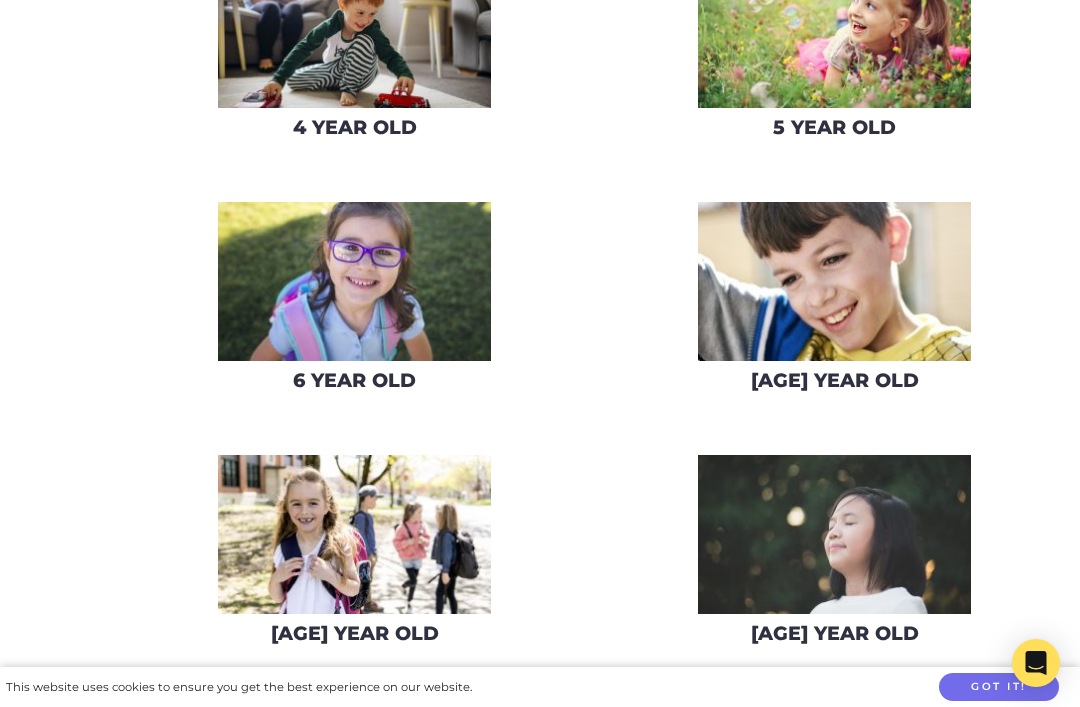 scroll, scrollTop: 607, scrollLeft: 0, axis: vertical 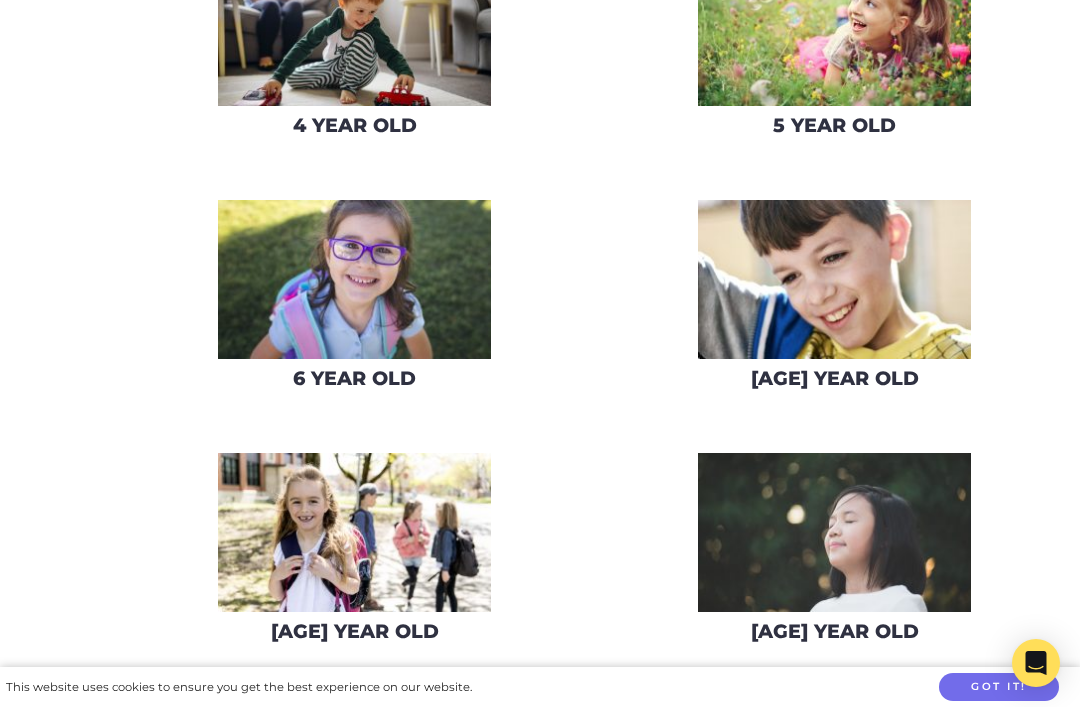 click at bounding box center (834, 279) 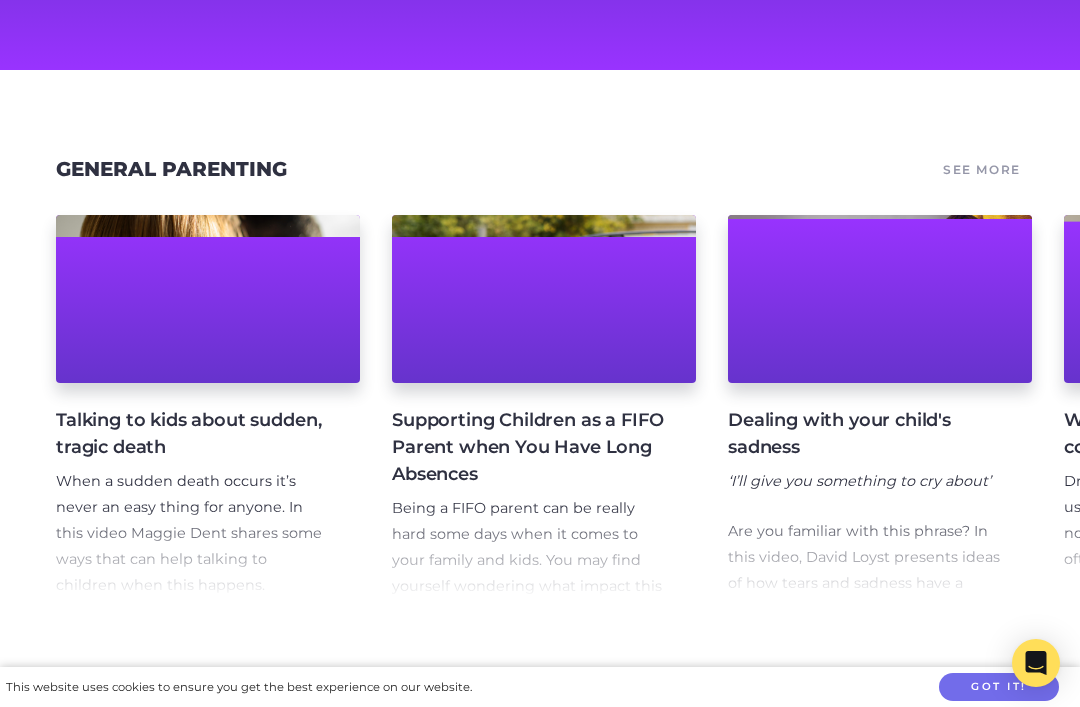 scroll, scrollTop: 241, scrollLeft: 0, axis: vertical 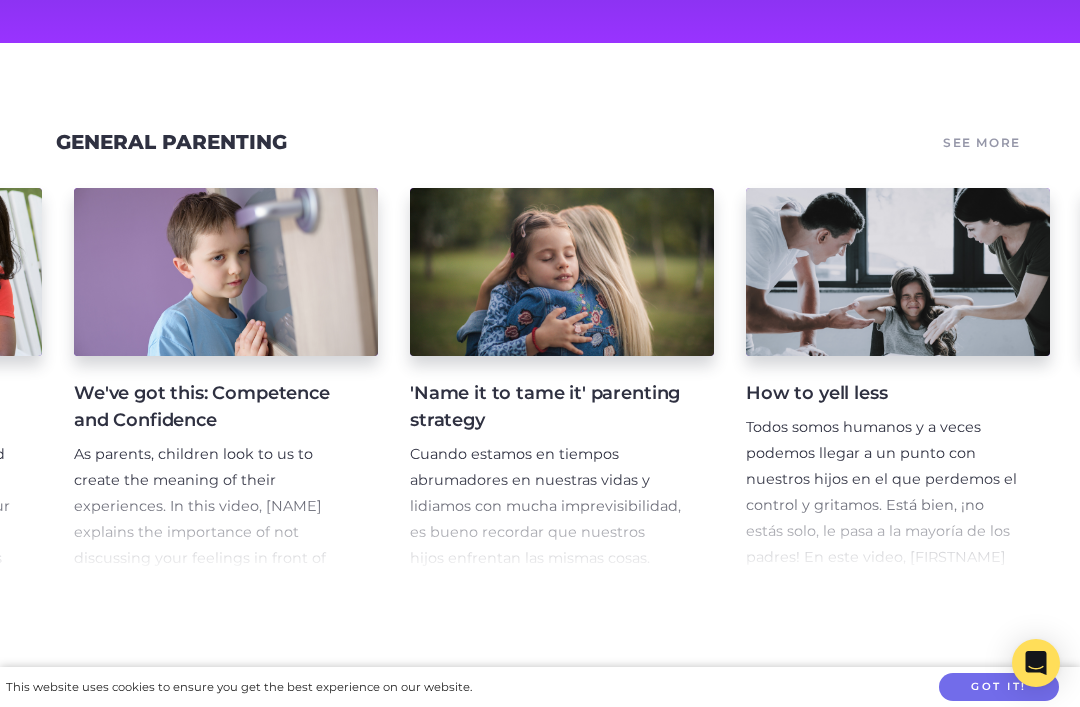 click on "'Name it to tame it' parenting strategy" at bounding box center [546, 407] 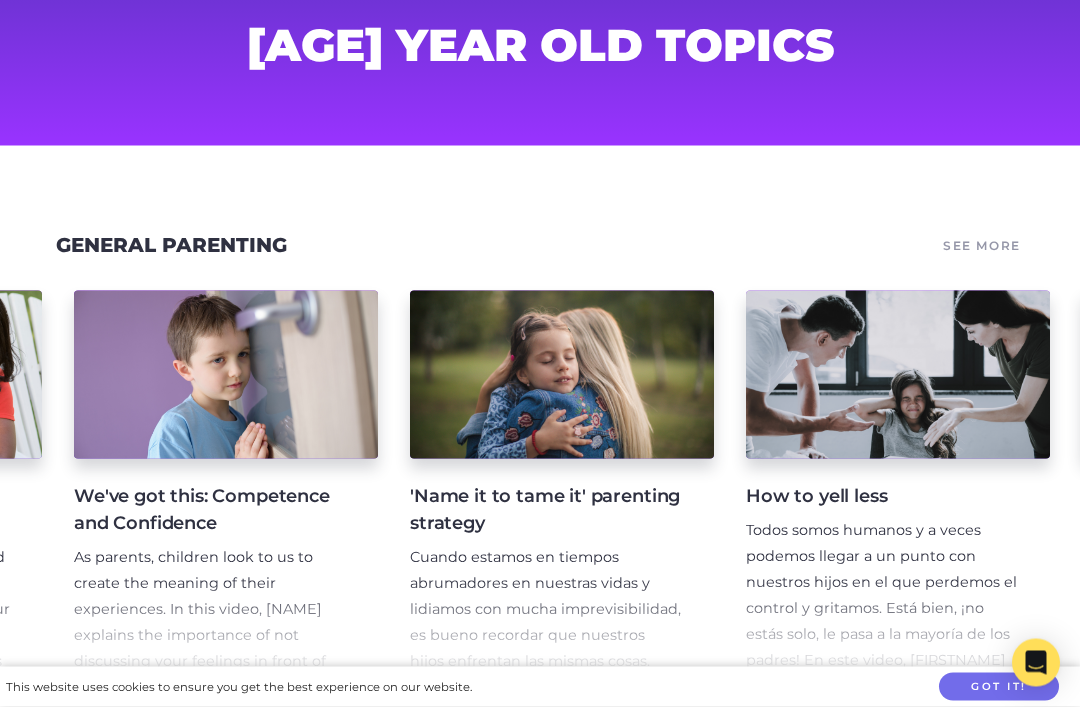 scroll, scrollTop: 136, scrollLeft: 0, axis: vertical 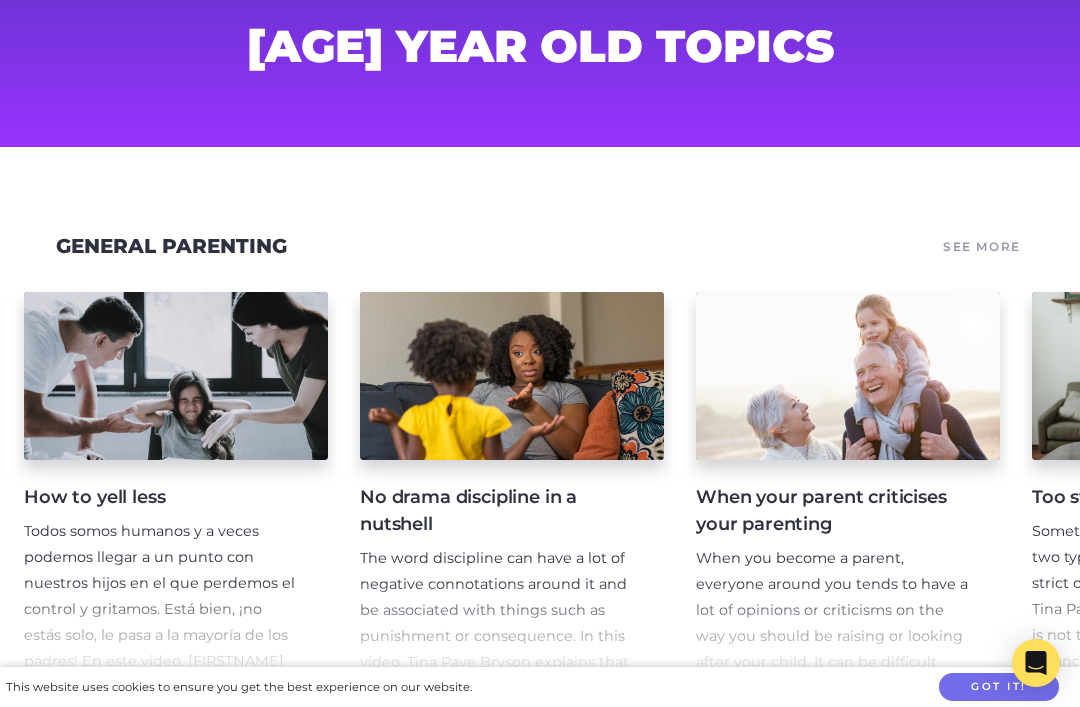 click on "How to yell less" at bounding box center [160, 497] 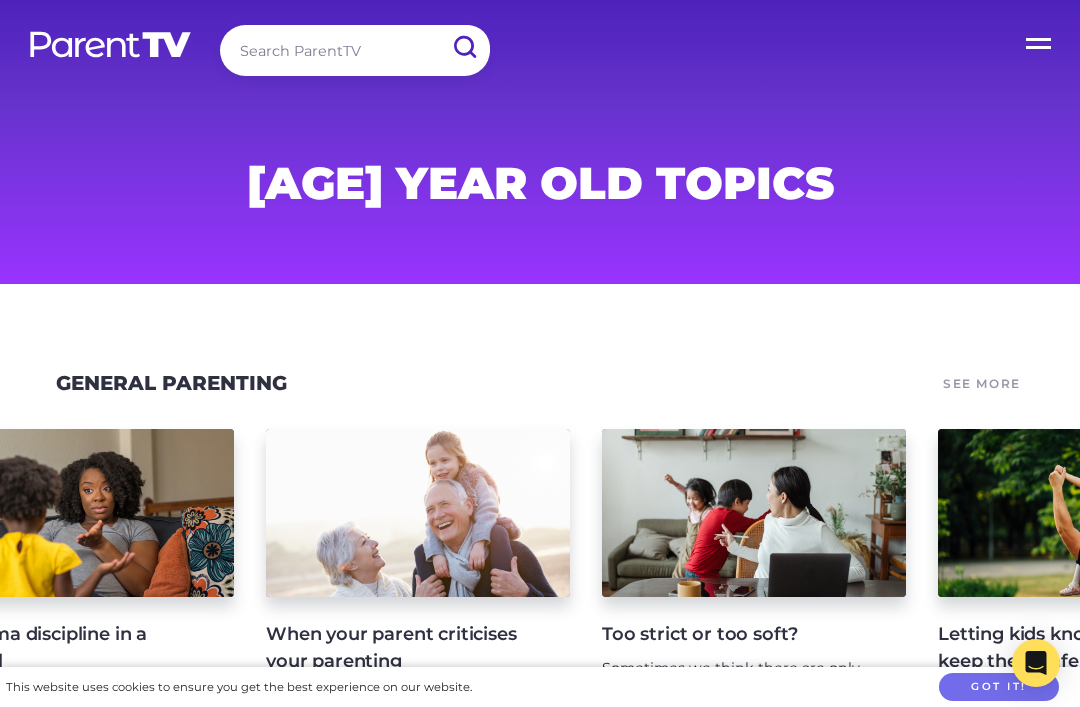 scroll, scrollTop: 0, scrollLeft: 6174, axis: horizontal 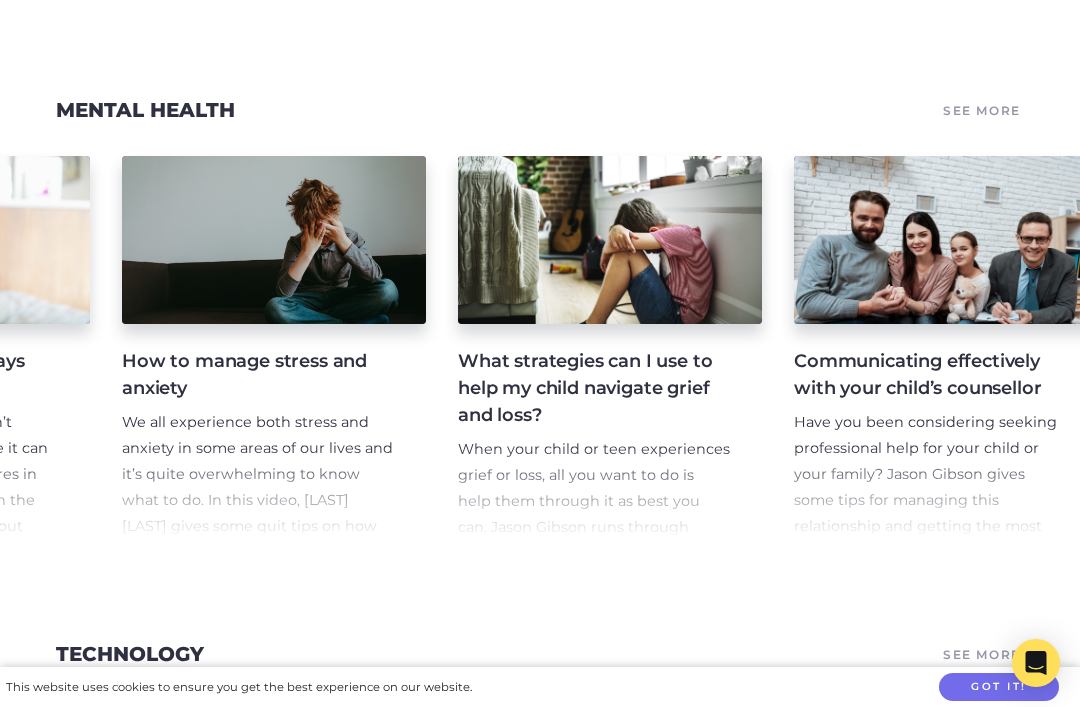 click on "What strategies can I use to help my child navigate grief and loss?" at bounding box center (594, 388) 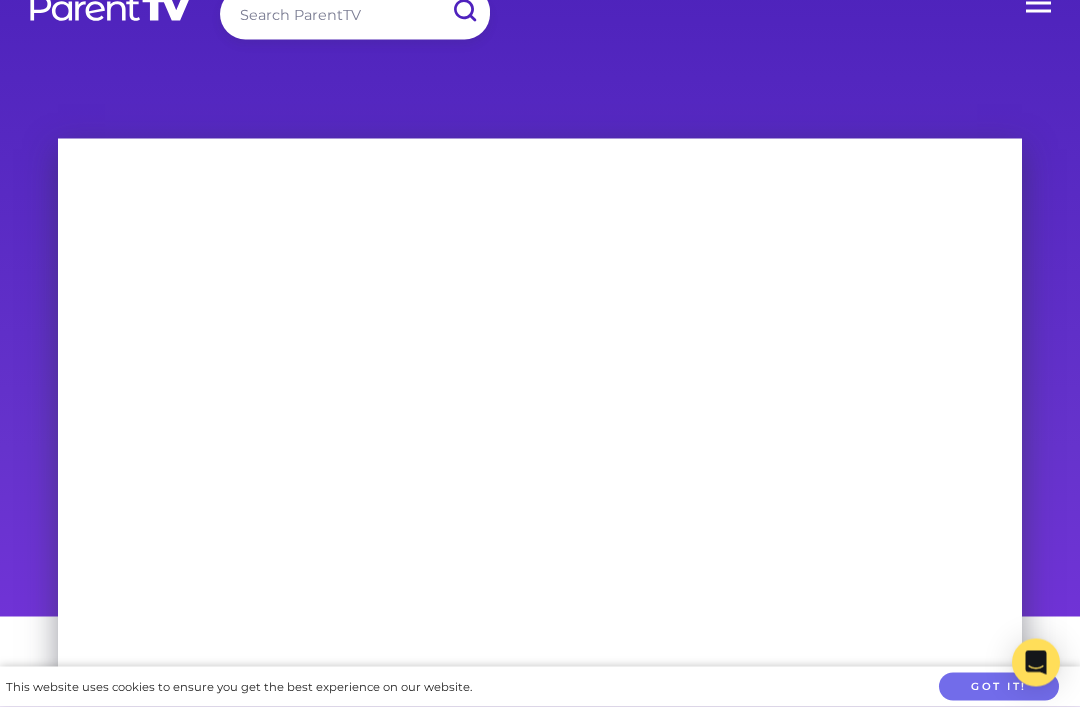 scroll, scrollTop: 0, scrollLeft: 0, axis: both 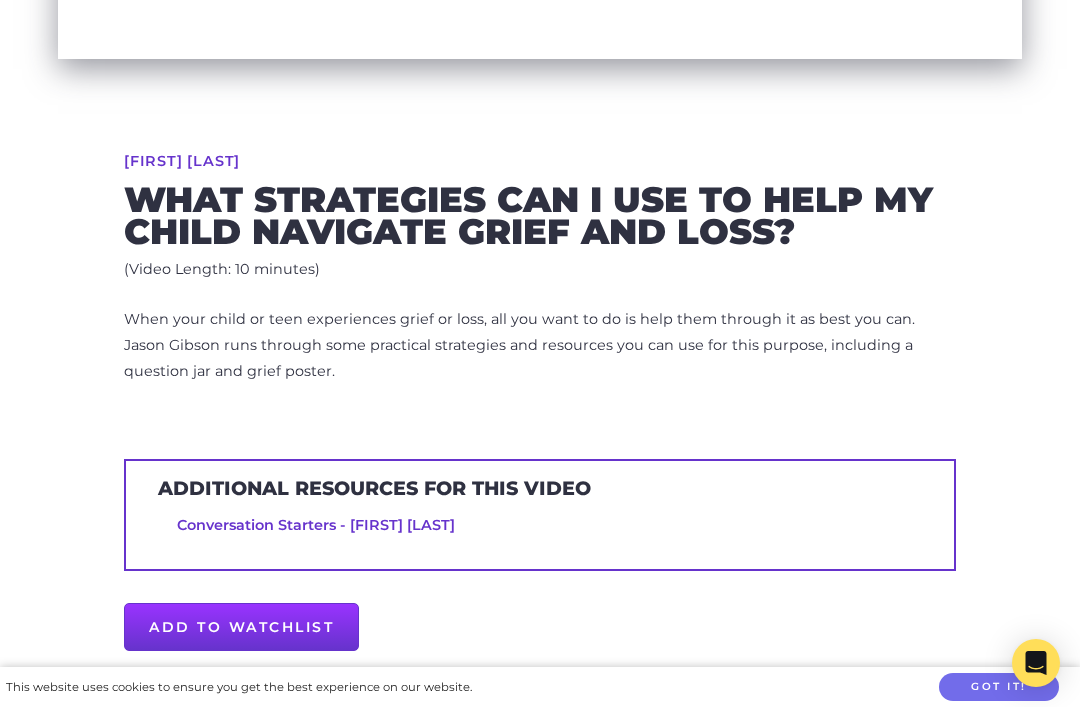 click on "Add
to Watchlist" at bounding box center (241, 627) 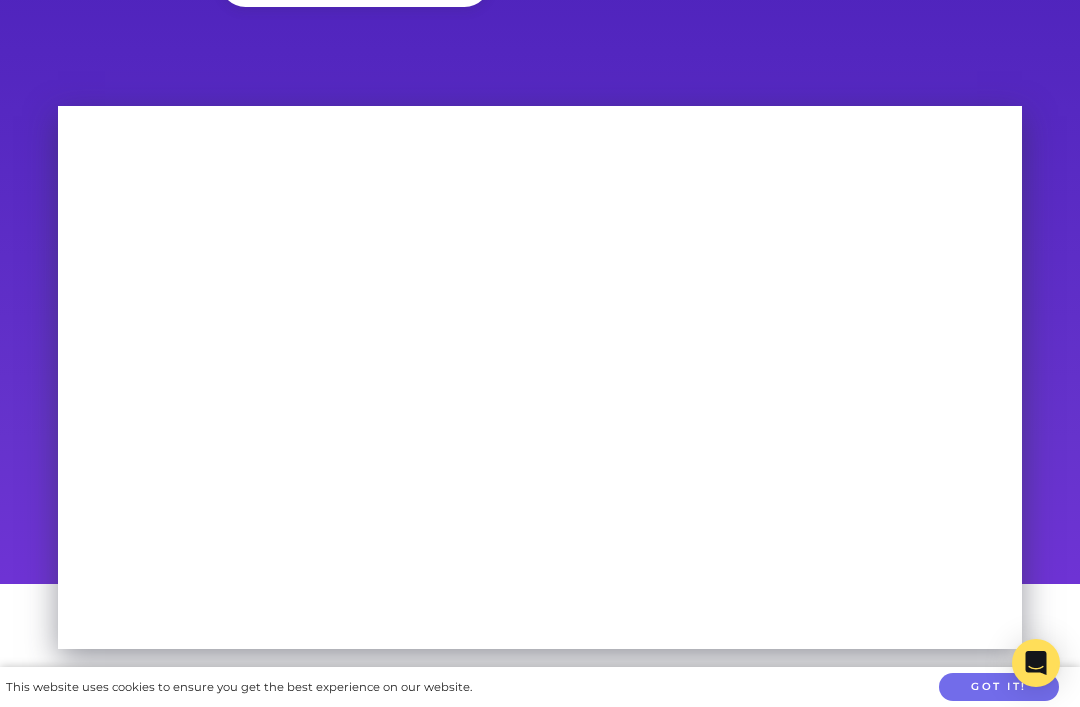 scroll, scrollTop: 0, scrollLeft: 0, axis: both 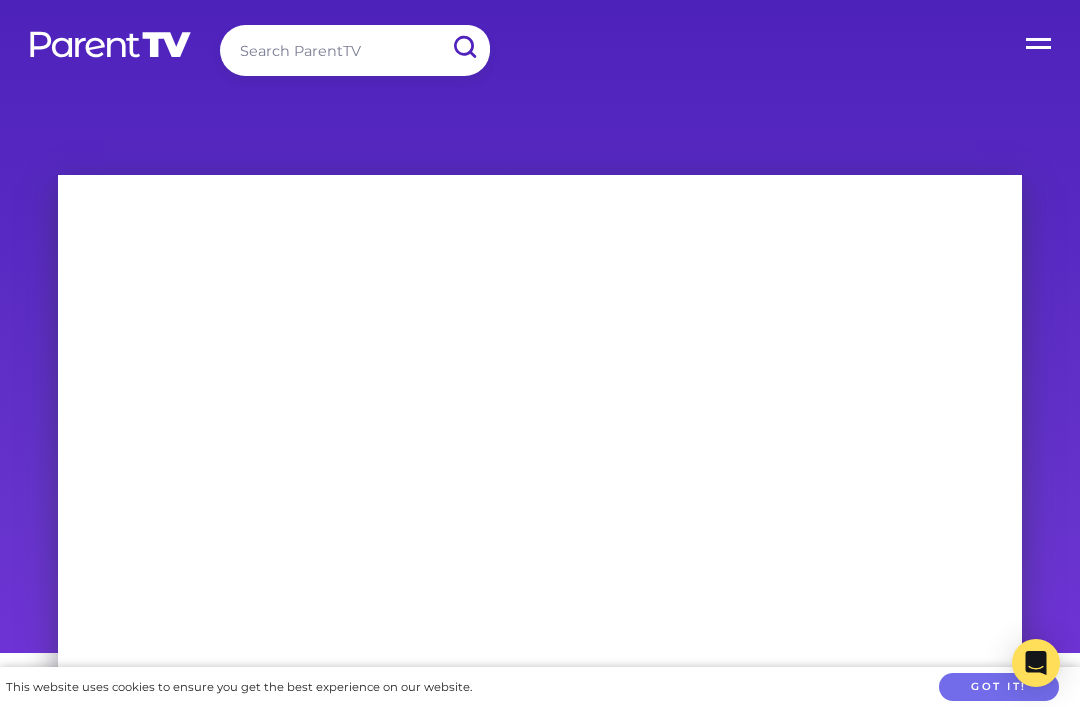 click on "Open Menu" at bounding box center [1040, 40] 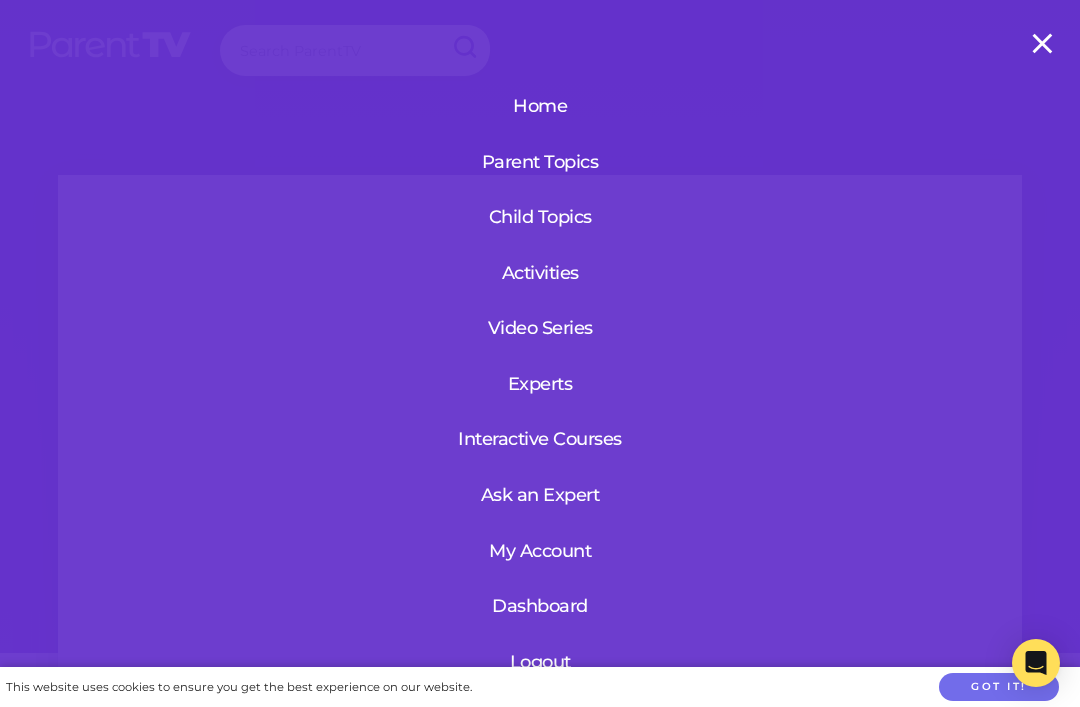 click on "Dashboard" at bounding box center [540, 606] 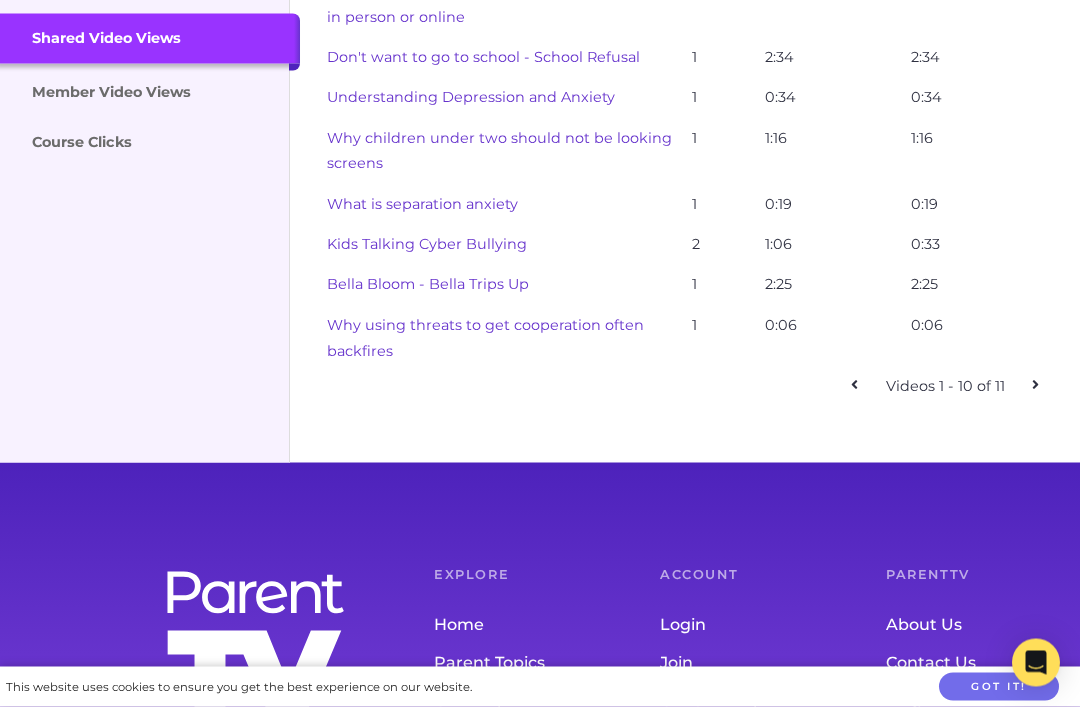 scroll, scrollTop: 717, scrollLeft: 0, axis: vertical 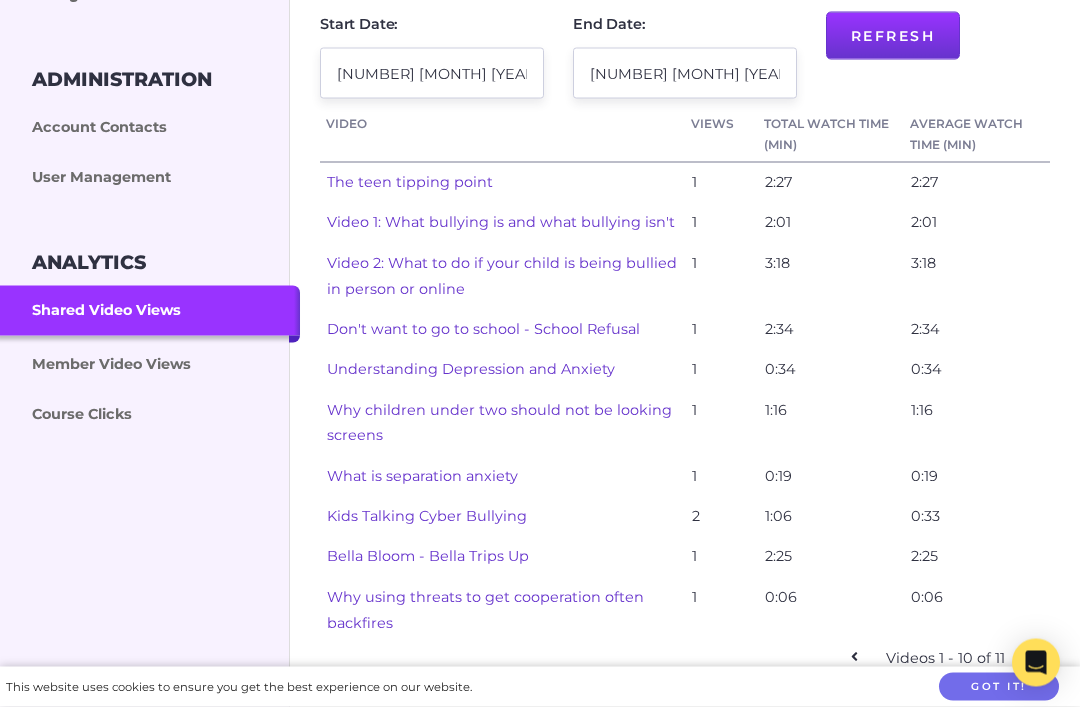 click at bounding box center [1035, 658] 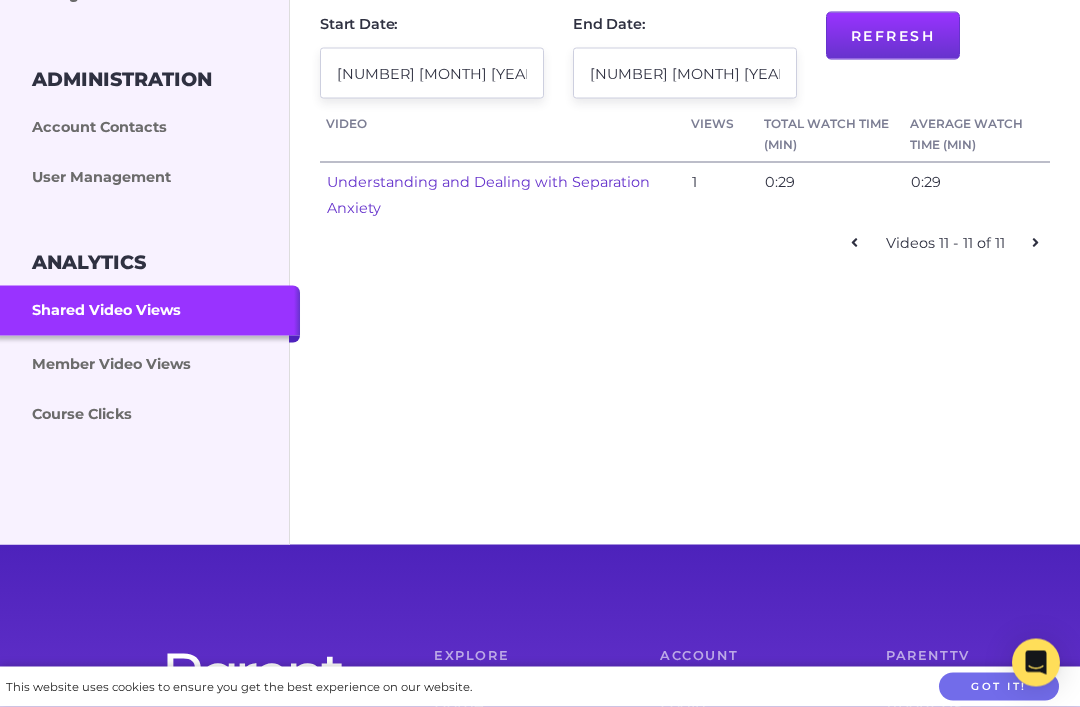 scroll, scrollTop: 447, scrollLeft: 0, axis: vertical 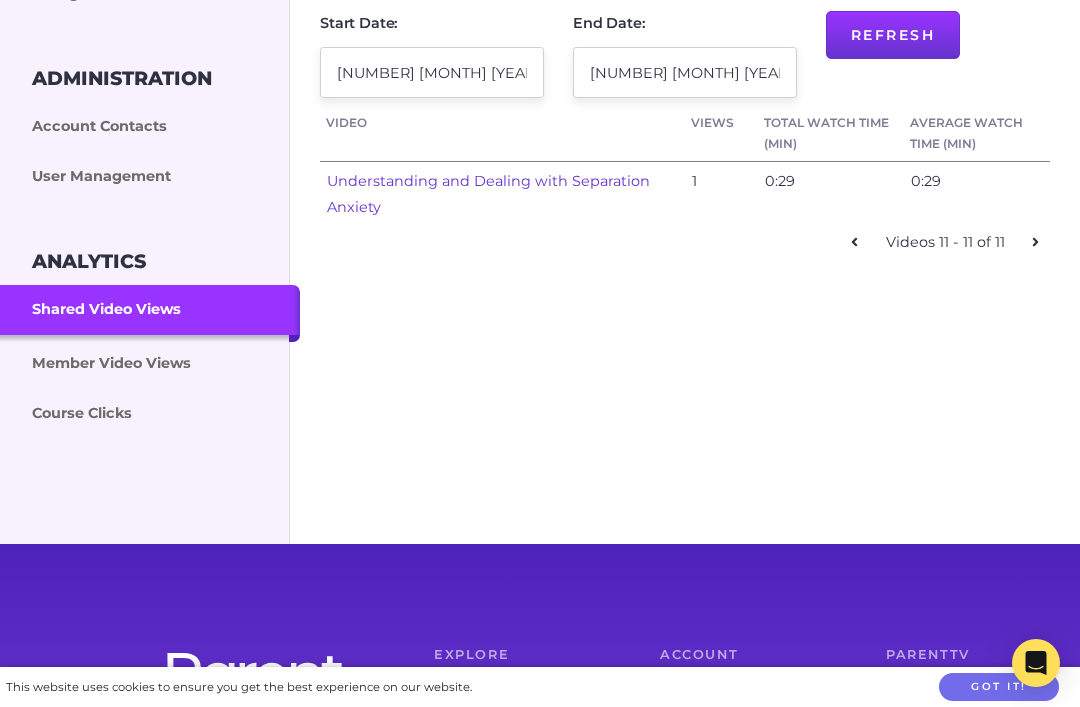 click on "User Management" at bounding box center [150, 177] 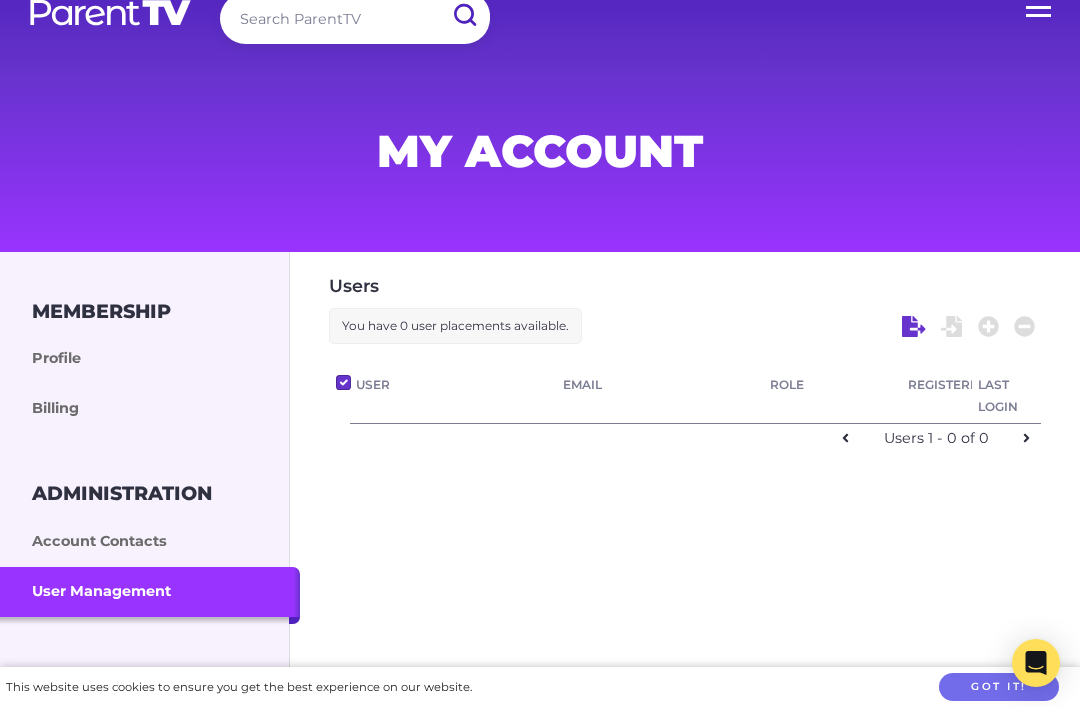 scroll, scrollTop: 47, scrollLeft: 0, axis: vertical 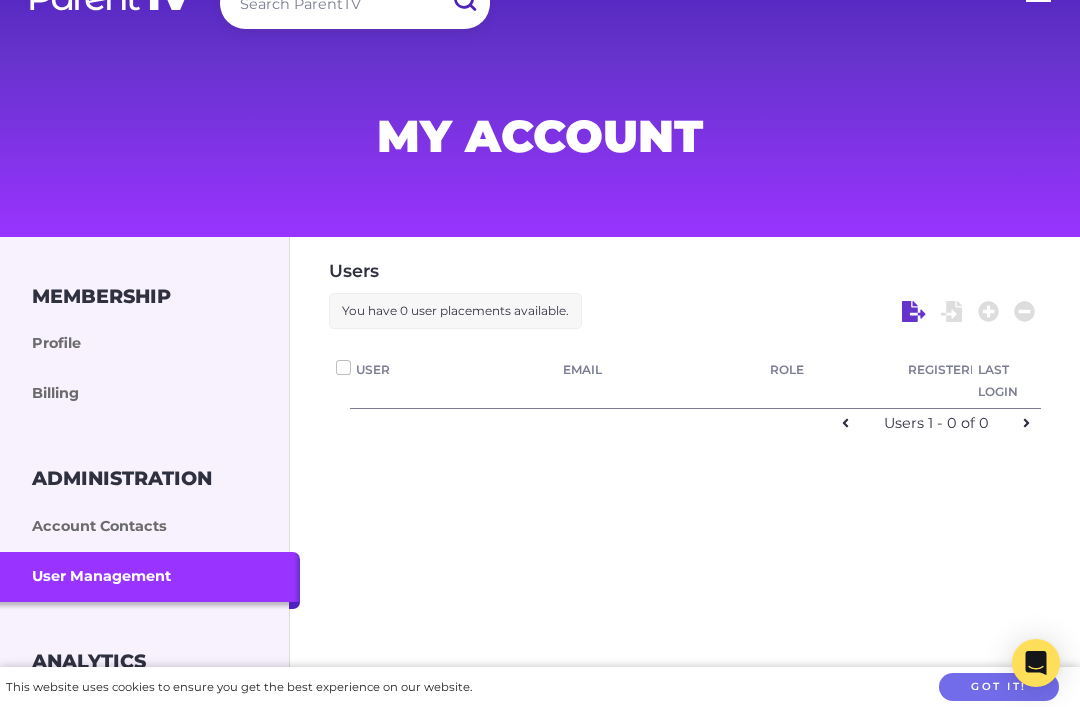 checkbox on "false" 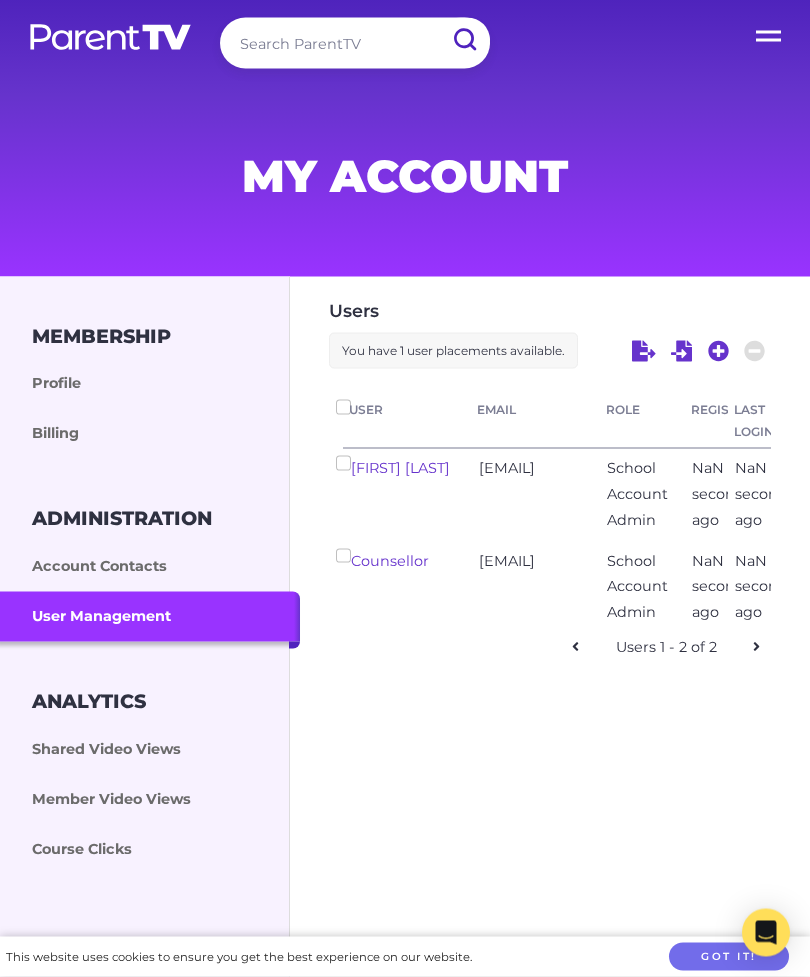 scroll, scrollTop: 9, scrollLeft: 0, axis: vertical 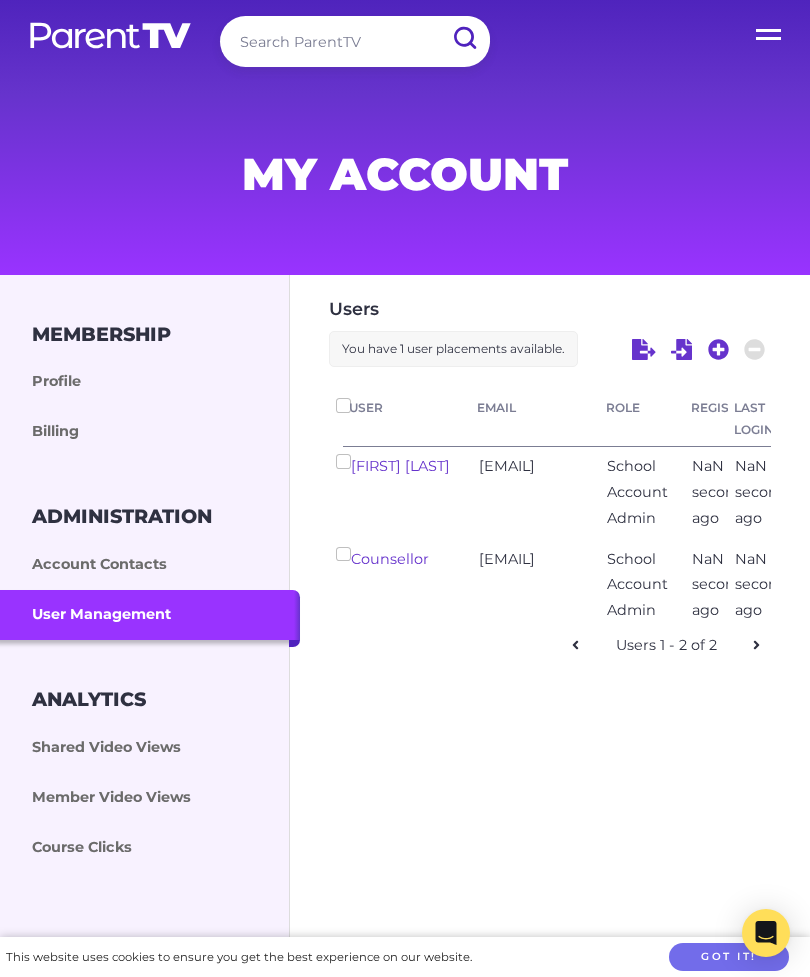 click 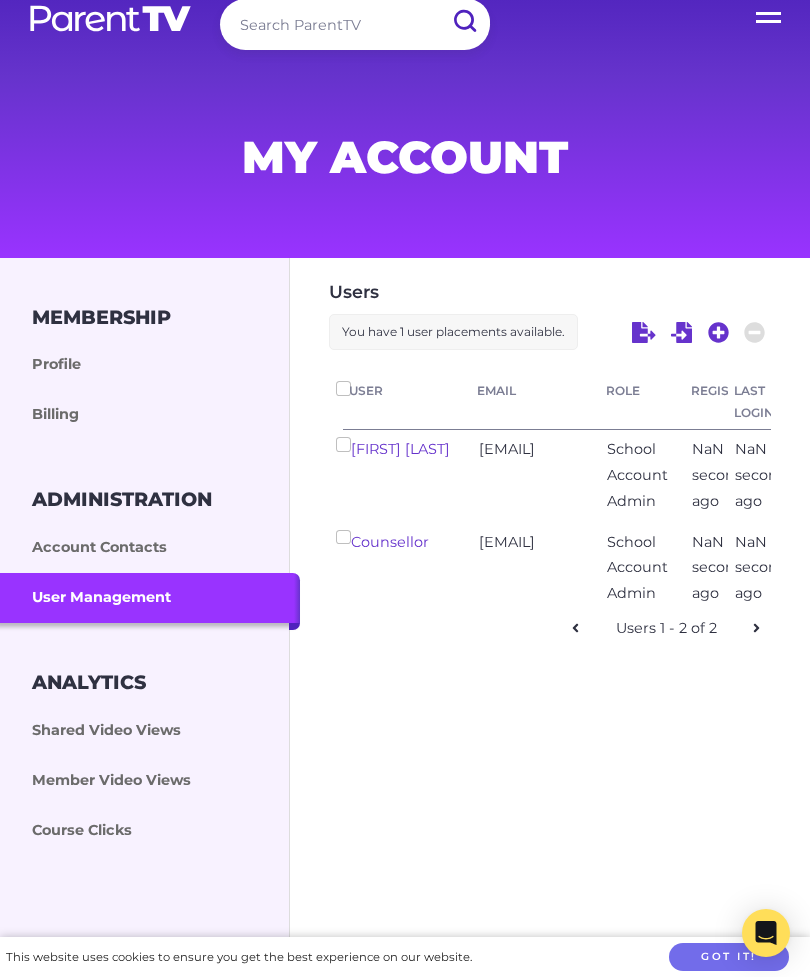 scroll, scrollTop: 29, scrollLeft: 0, axis: vertical 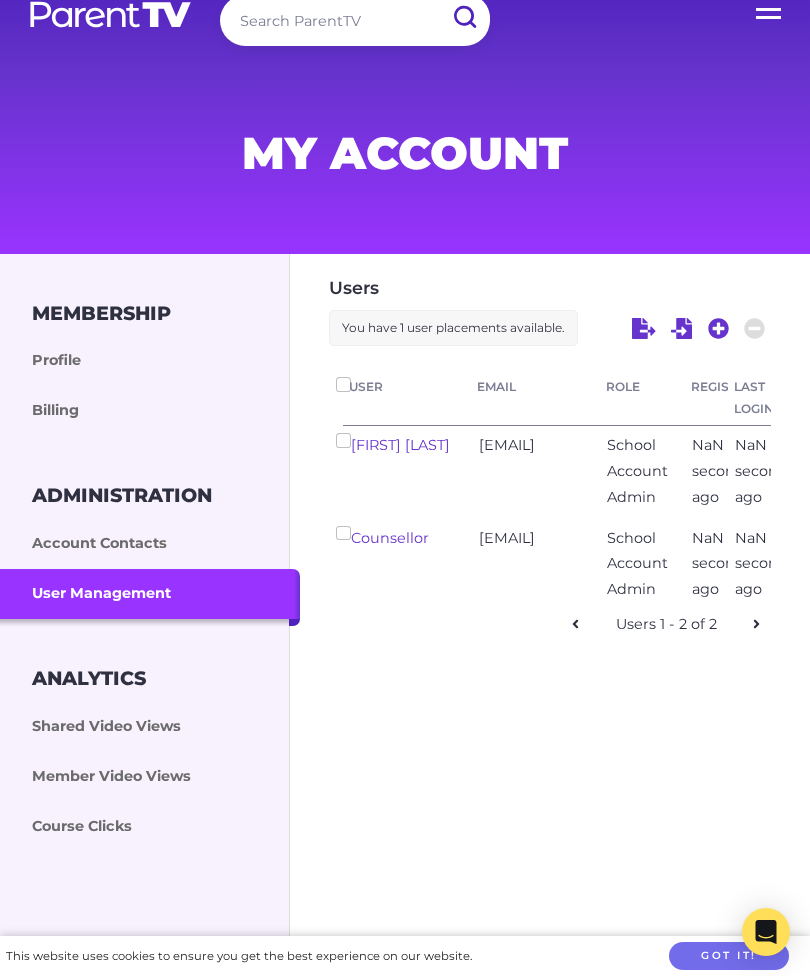 click on "Profile" at bounding box center (150, 362) 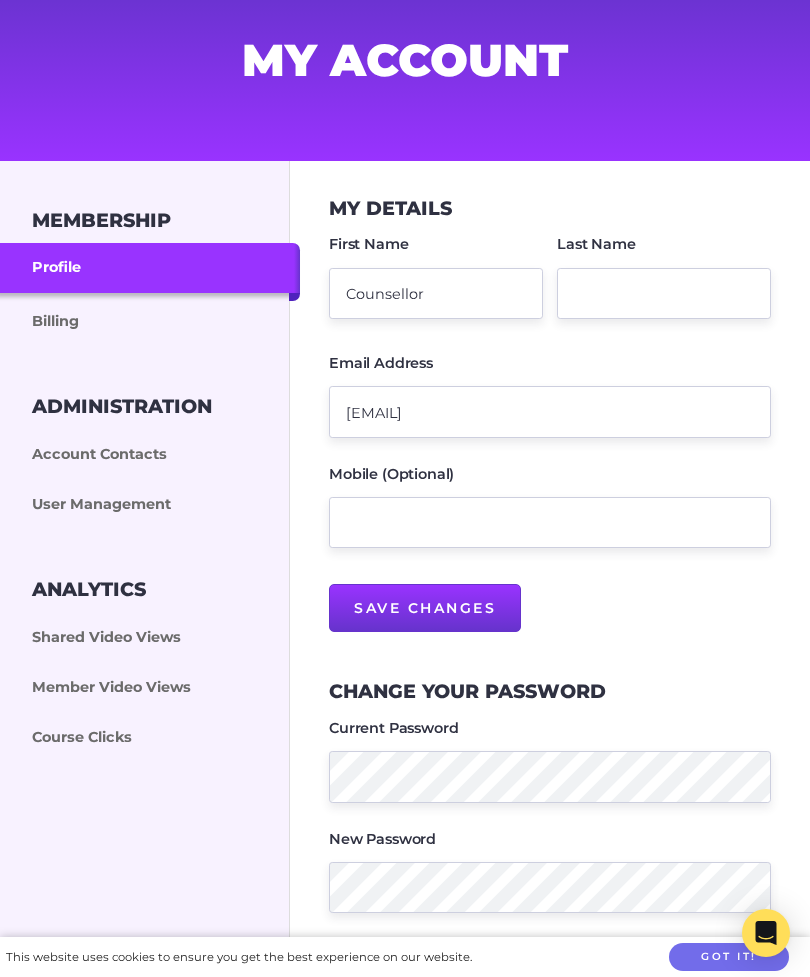 scroll, scrollTop: 128, scrollLeft: 0, axis: vertical 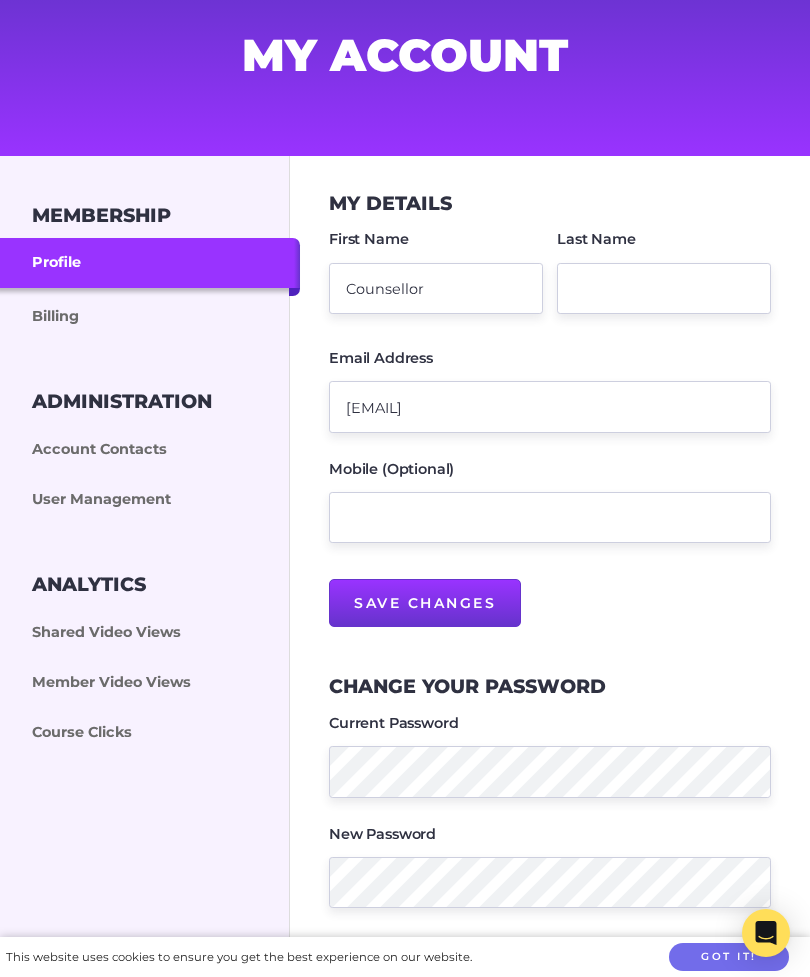 click on "Shared Video Views" at bounding box center (150, 633) 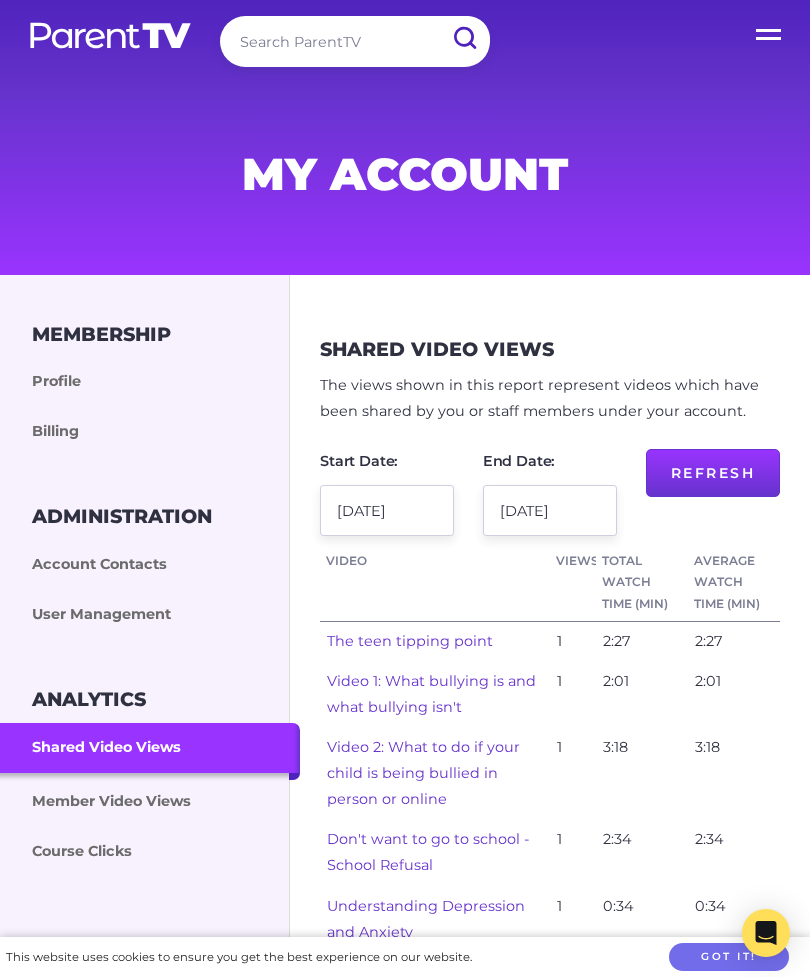 scroll, scrollTop: 0, scrollLeft: 0, axis: both 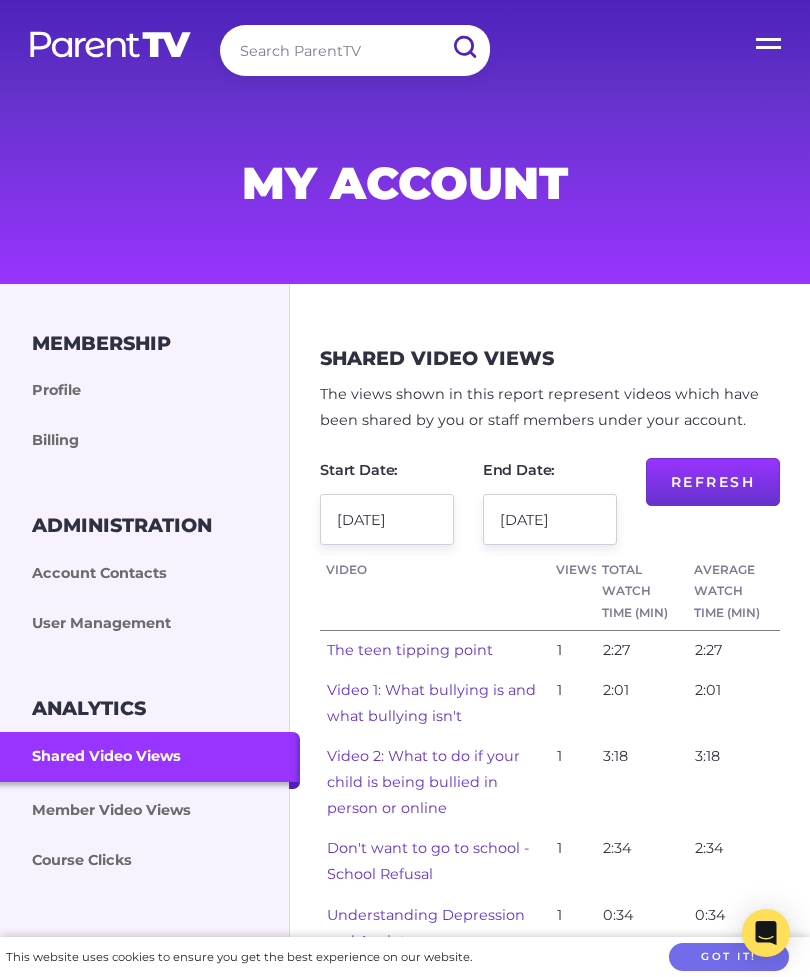 click on "Open Menu" at bounding box center [770, 40] 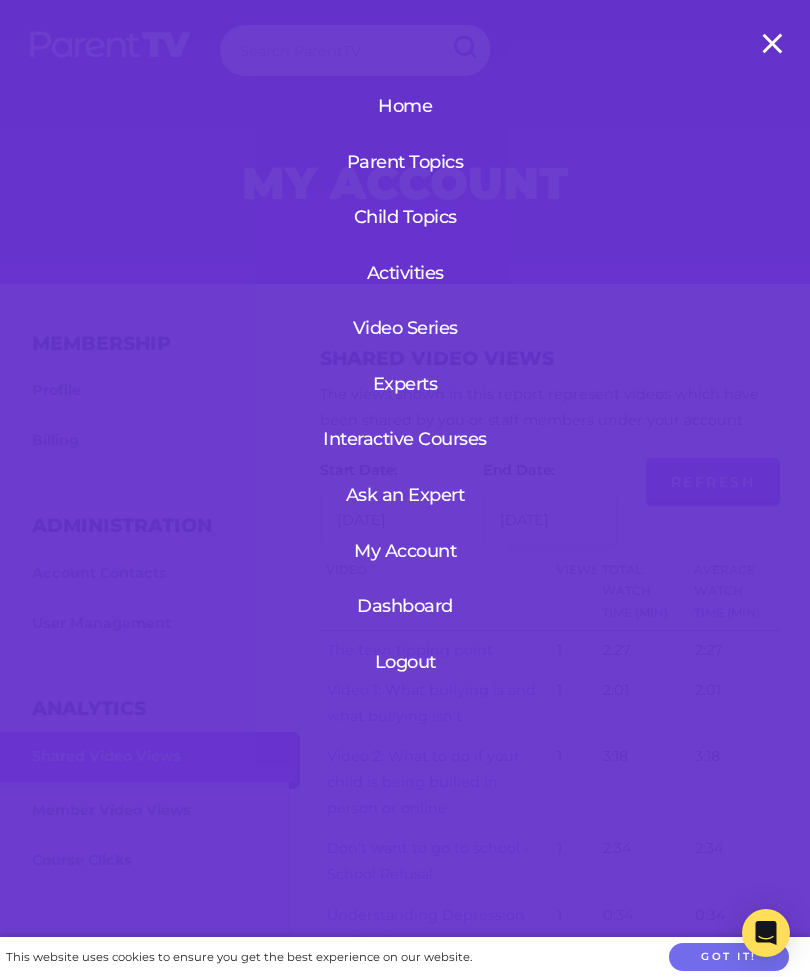 click on "My Account" at bounding box center (405, 551) 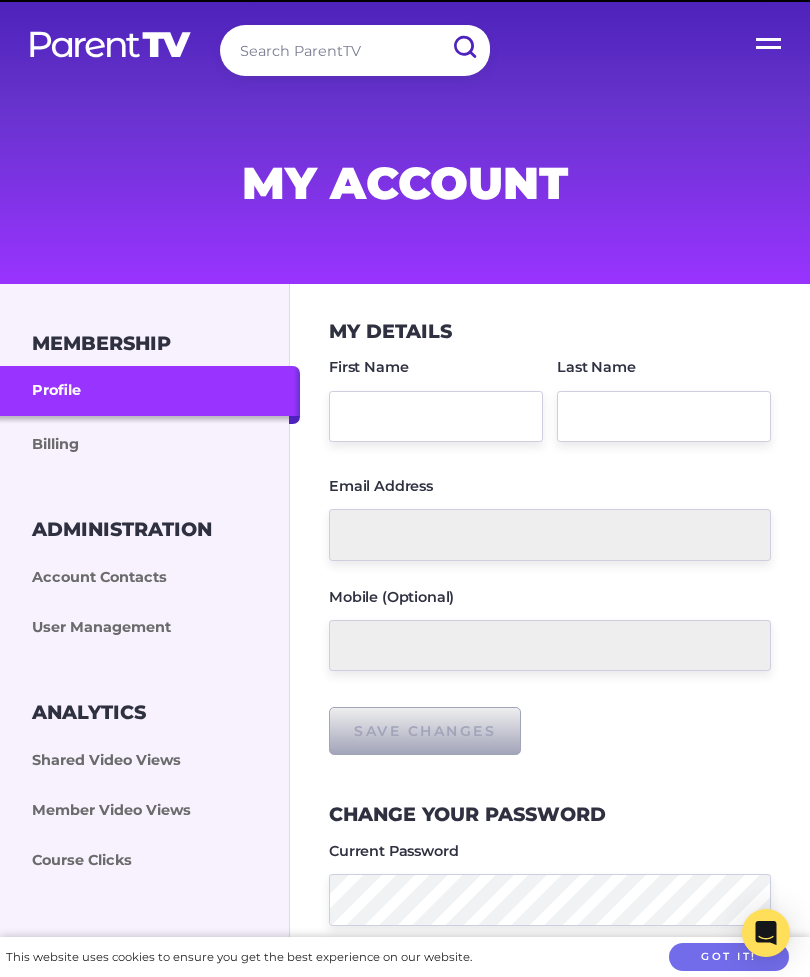 type on "Counsellor" 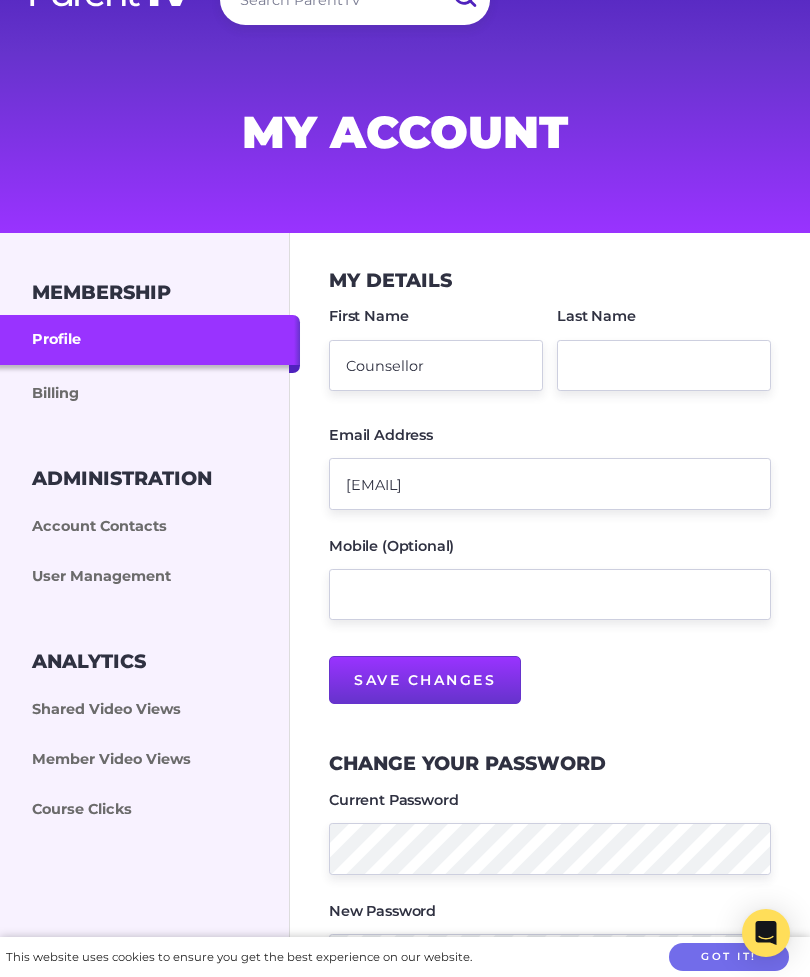 scroll, scrollTop: 0, scrollLeft: 0, axis: both 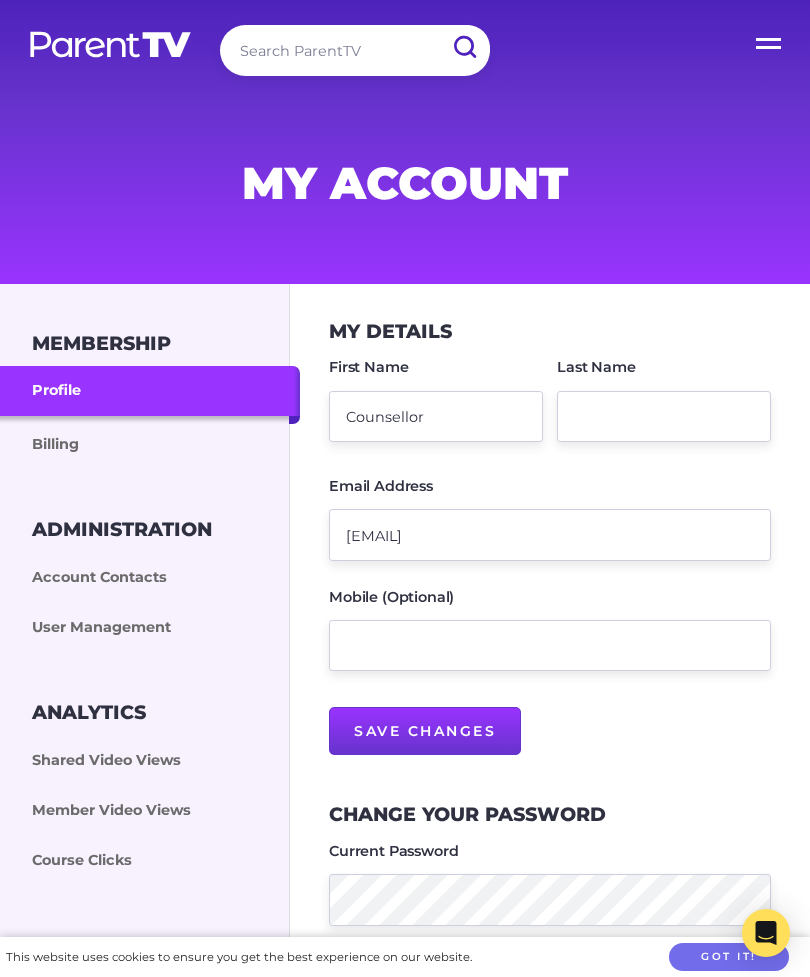 click on "Open Menu" at bounding box center (770, 40) 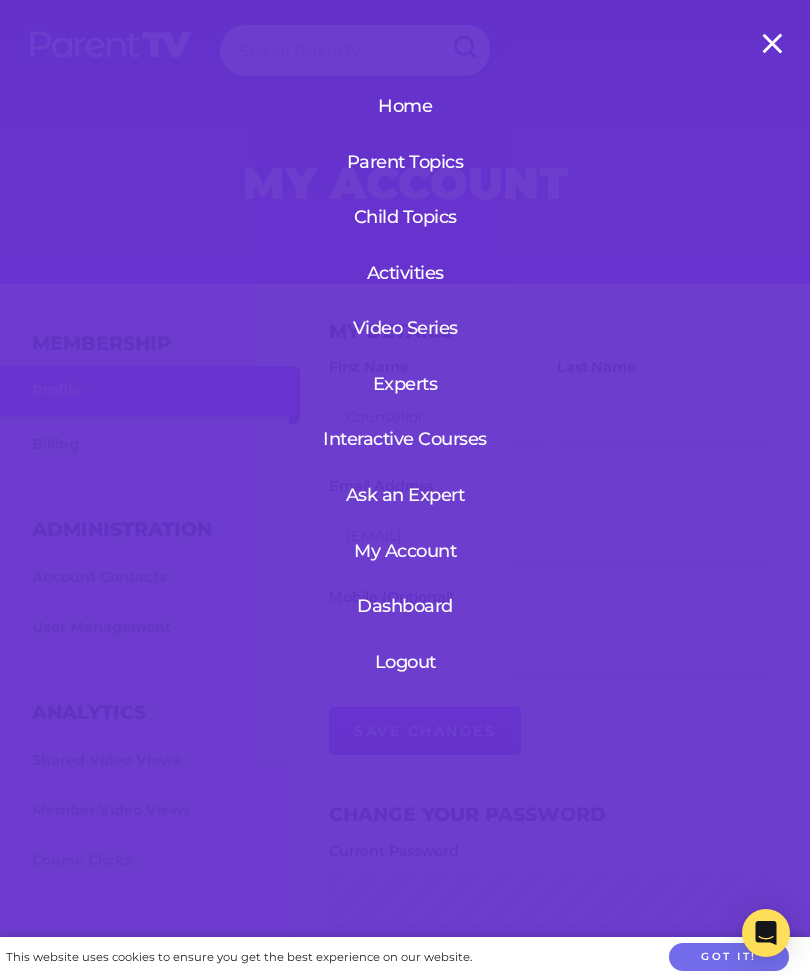 click on "Home" at bounding box center (405, 106) 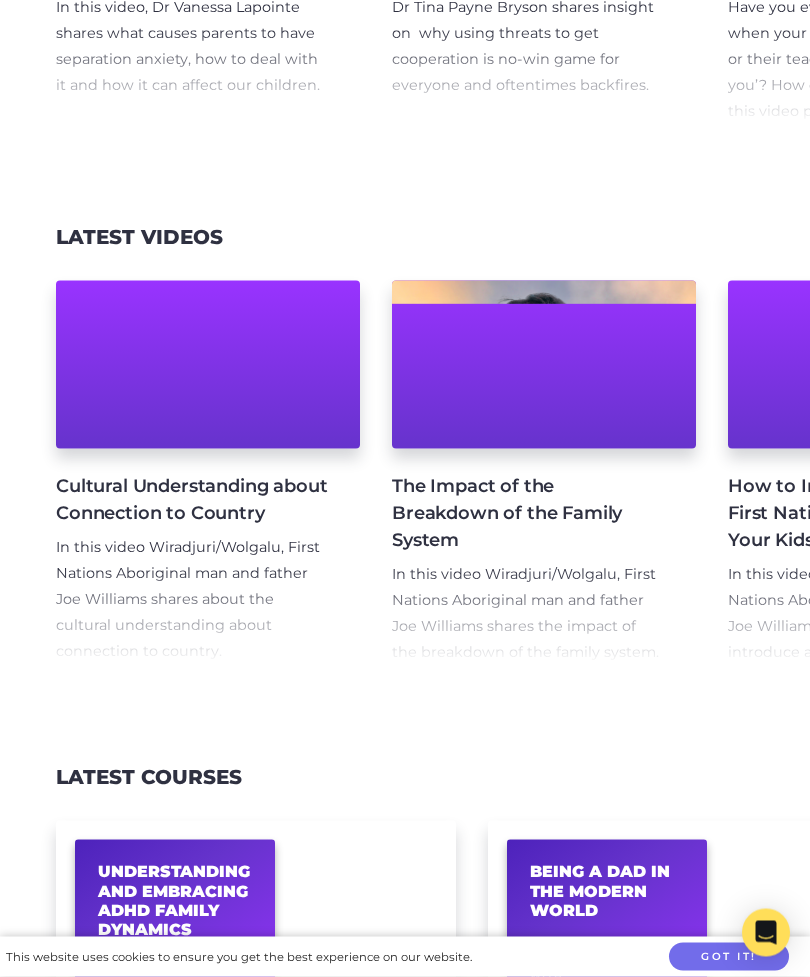 scroll, scrollTop: 2261, scrollLeft: 0, axis: vertical 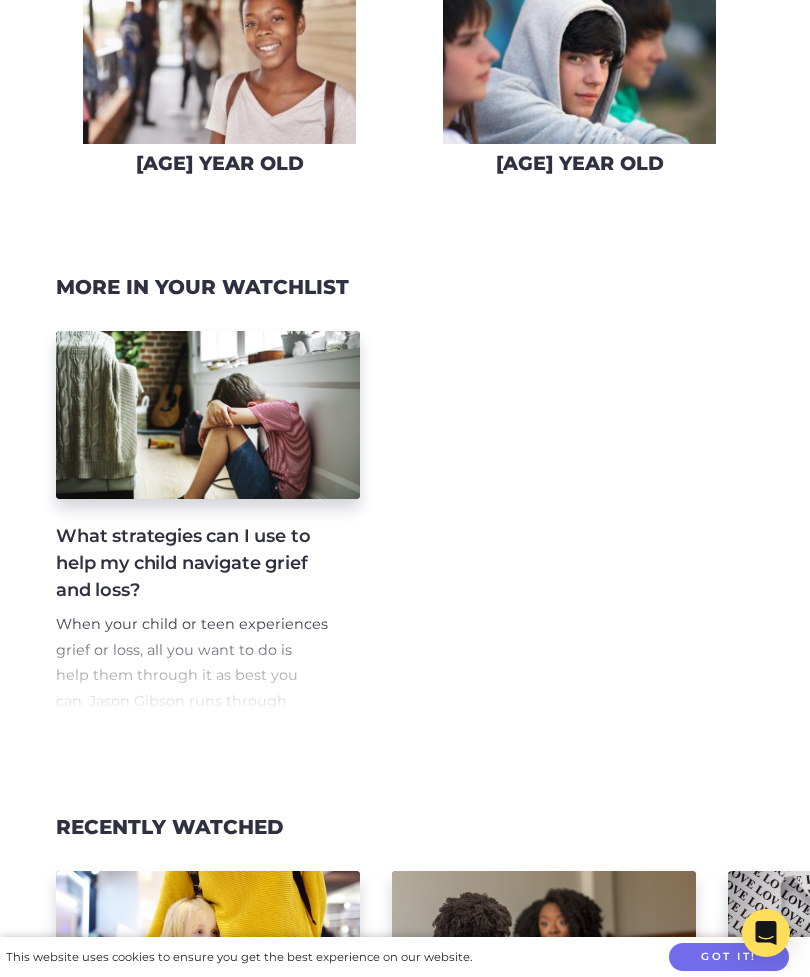 click on "More in your watchlist" at bounding box center [202, 287] 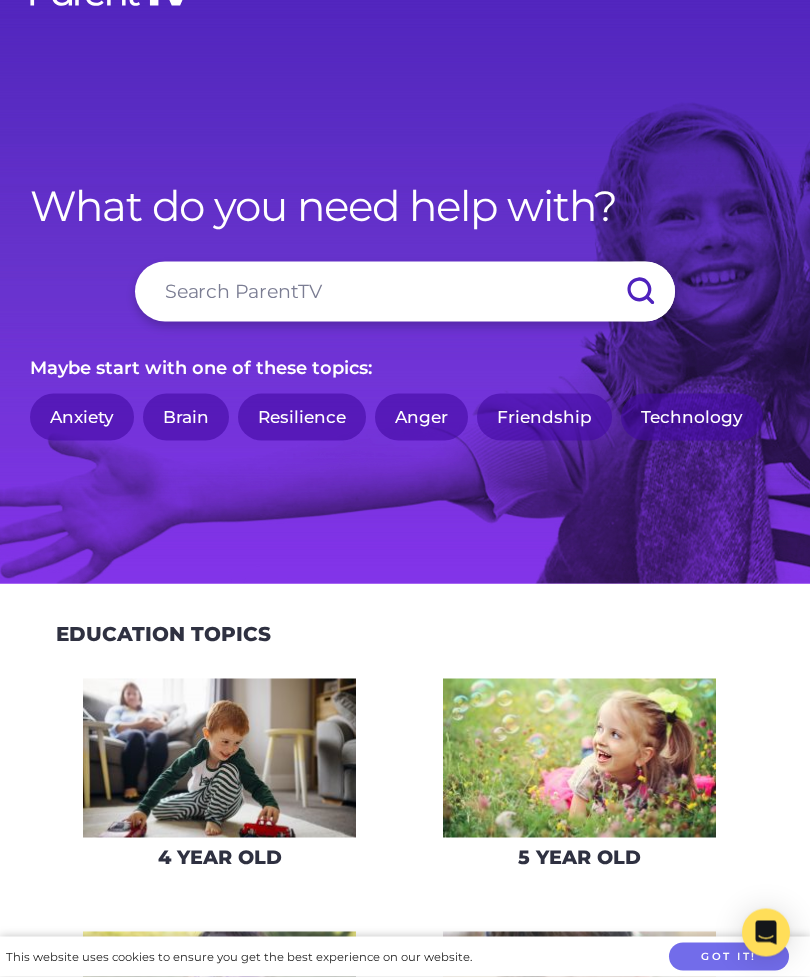 scroll, scrollTop: 0, scrollLeft: 0, axis: both 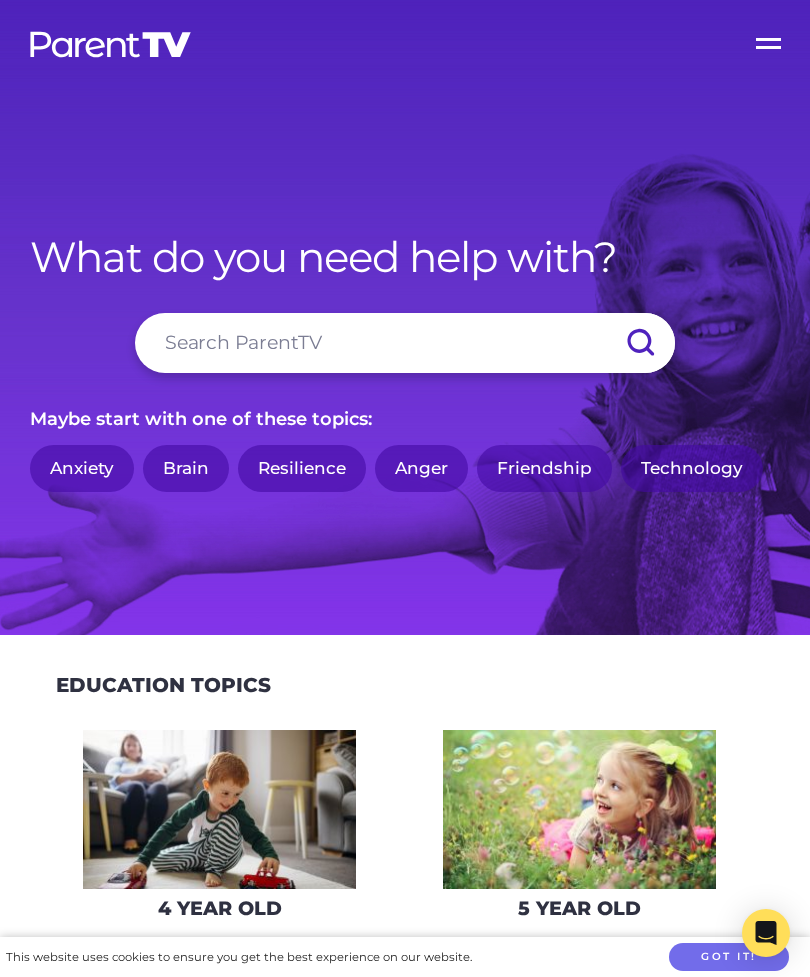 click on "Open Menu" at bounding box center [770, 40] 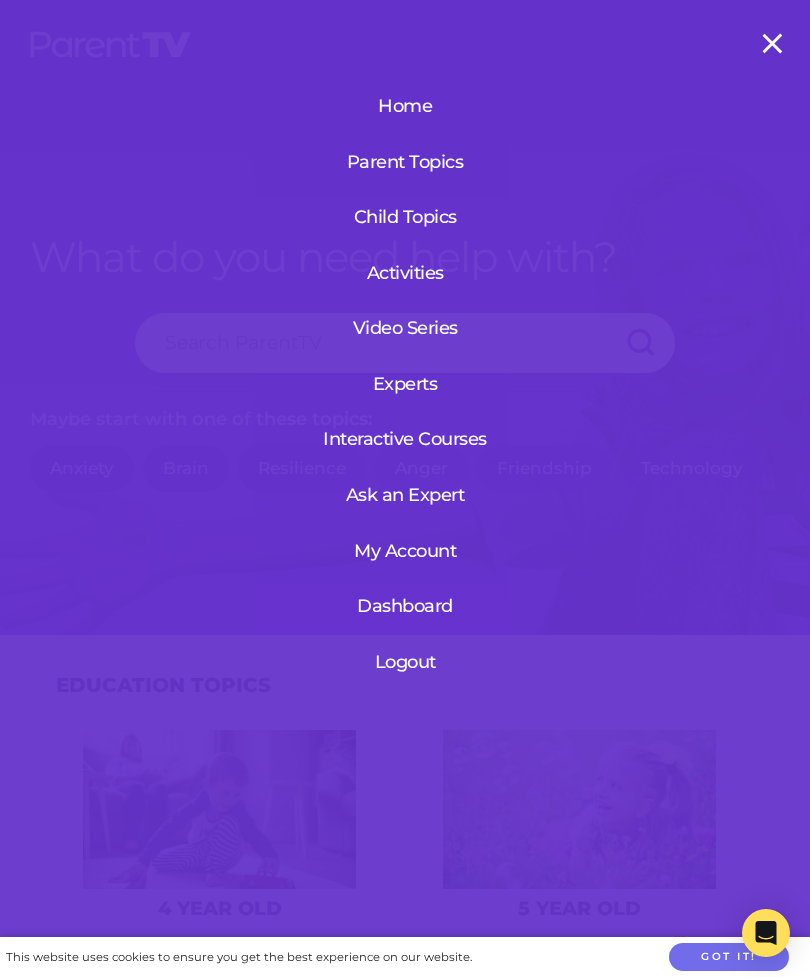 click on "Home   Parent Topics   Child Topics   Activities   Video Series   Experts     Interactive Courses   Ask an Expert   My Account     Dashboard   Logout" at bounding box center (405, 488) 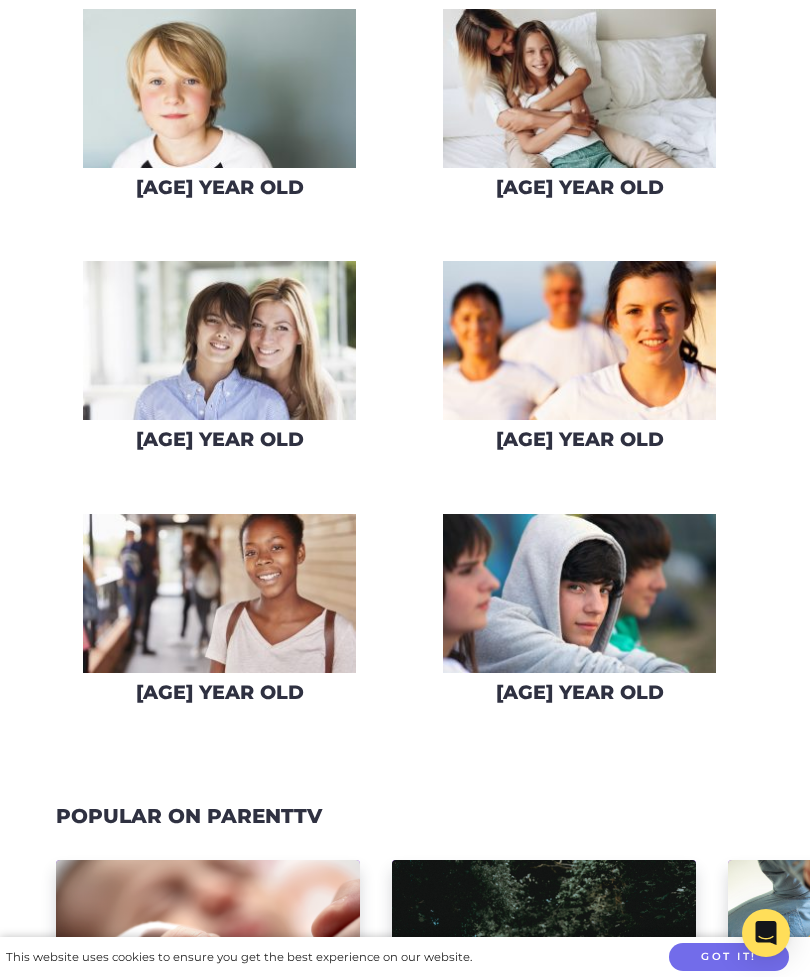 scroll, scrollTop: 1730, scrollLeft: 0, axis: vertical 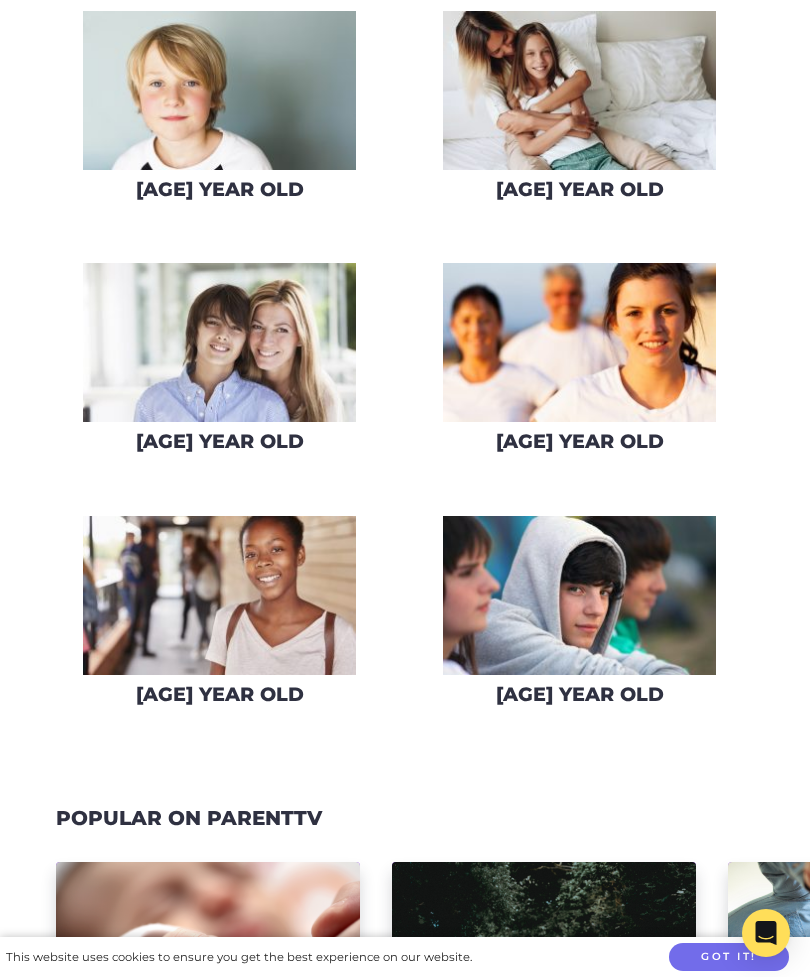 click at bounding box center (579, 342) 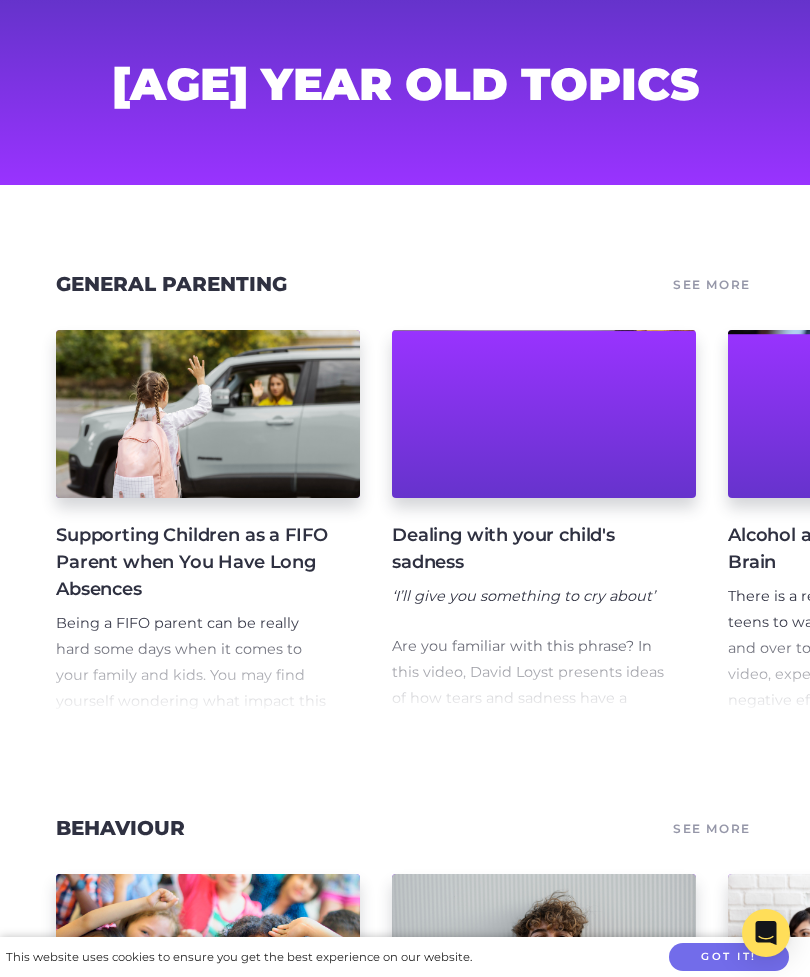 scroll, scrollTop: 102, scrollLeft: 0, axis: vertical 